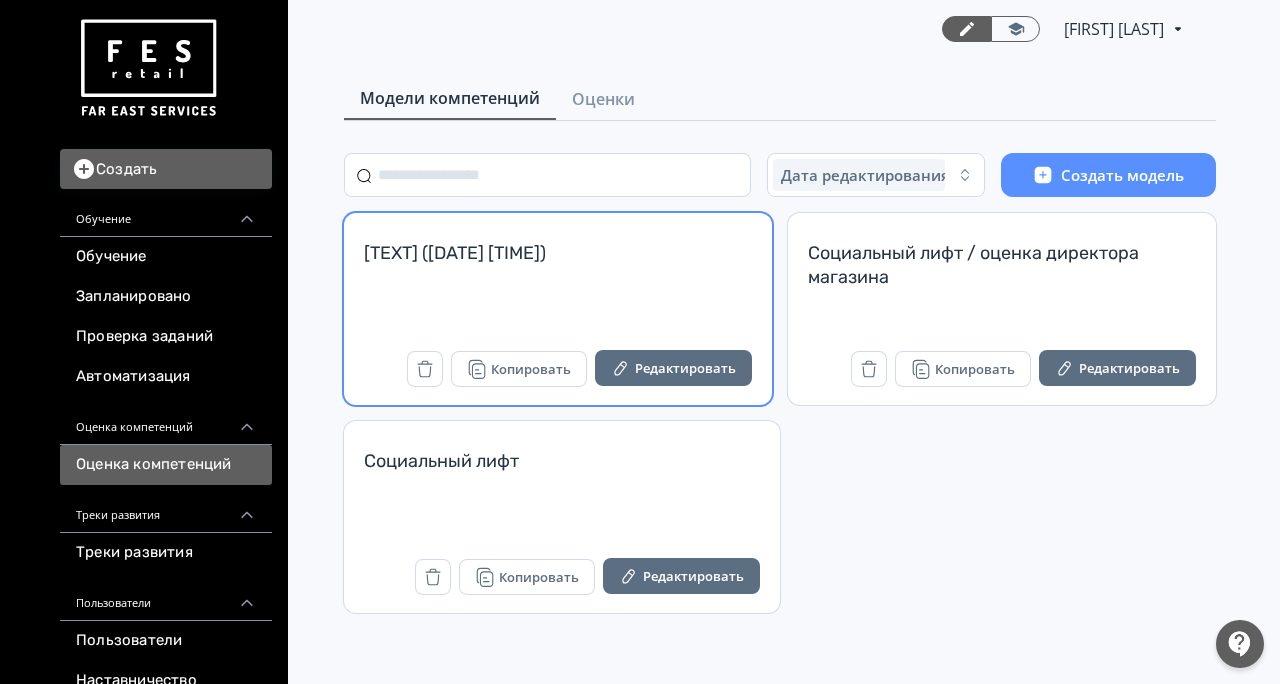scroll, scrollTop: 0, scrollLeft: 0, axis: both 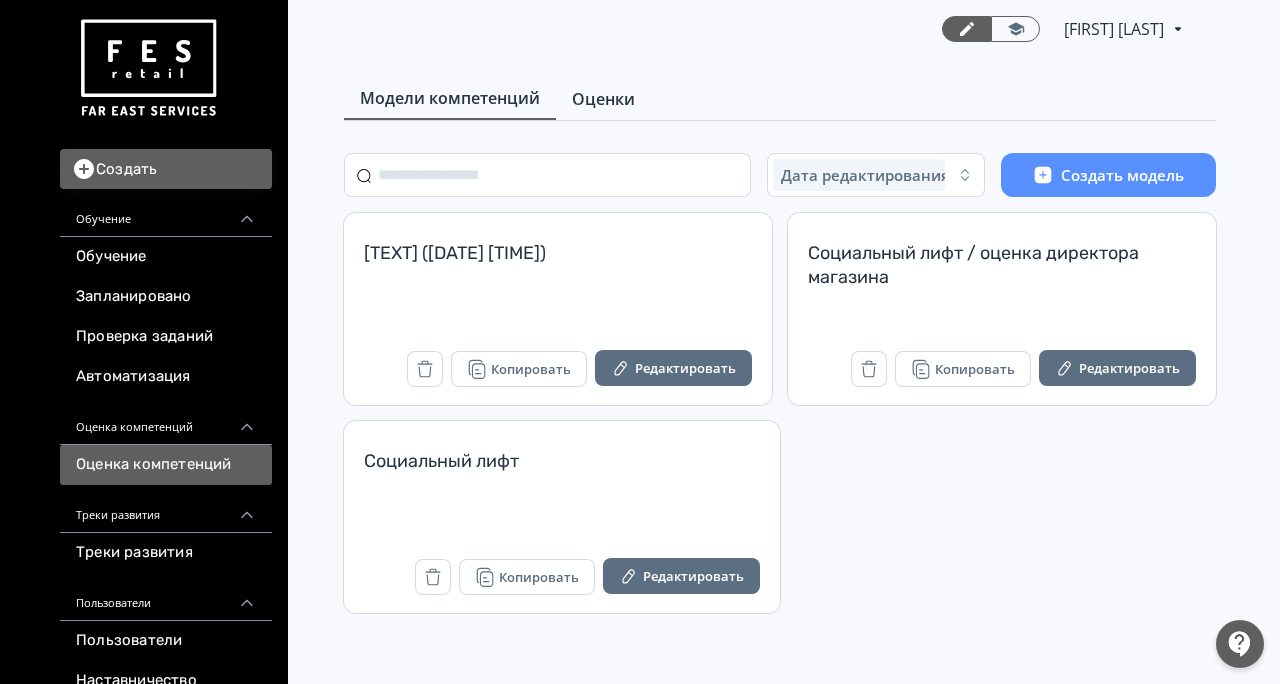 click on "Оценки" at bounding box center [603, 99] 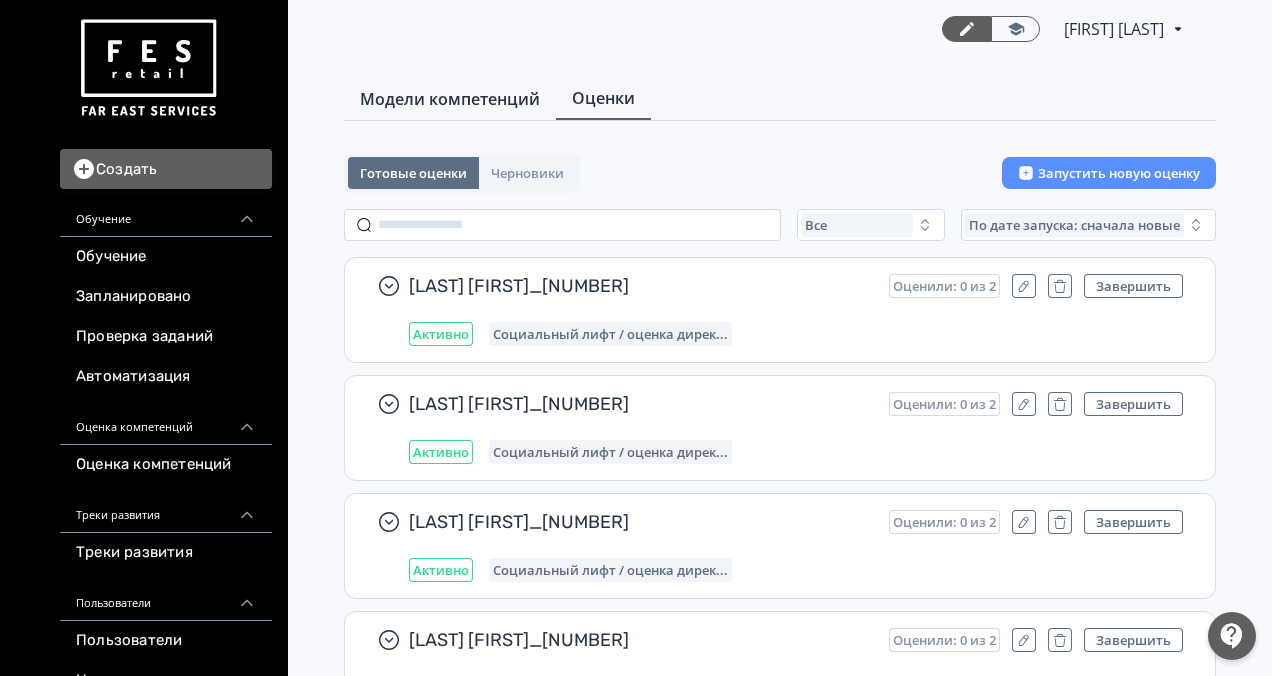 click on "Модели компетенций" at bounding box center (450, 99) 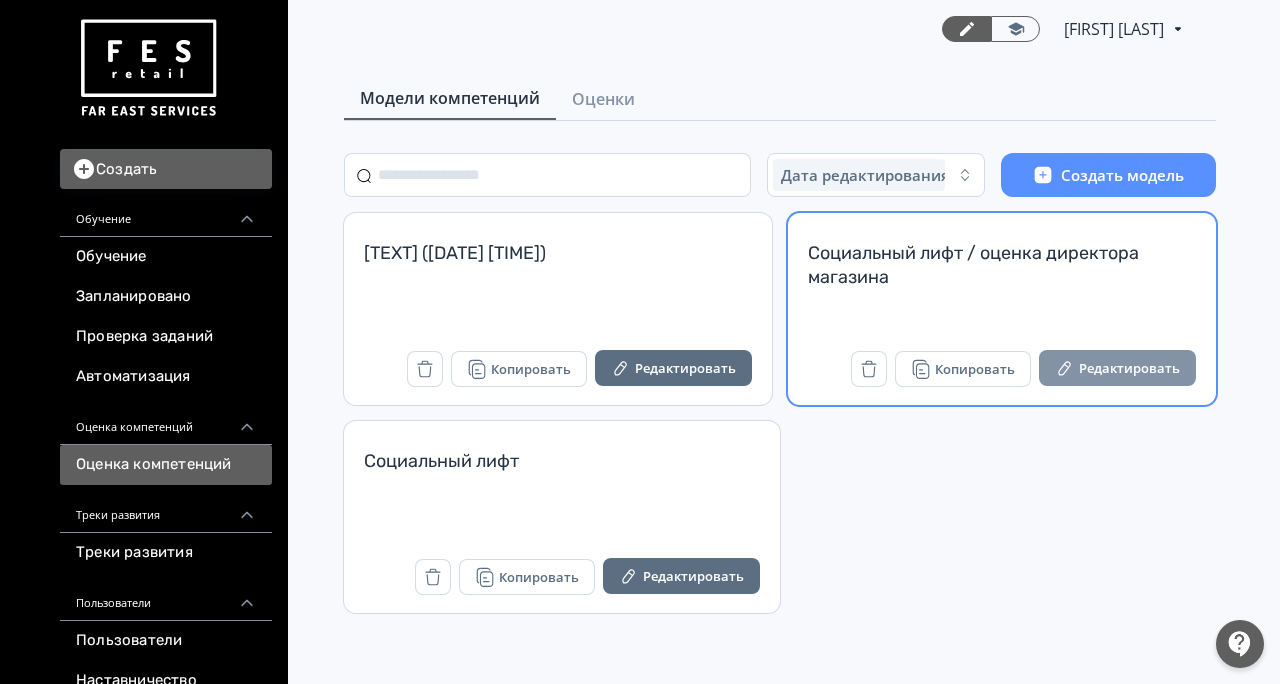 click 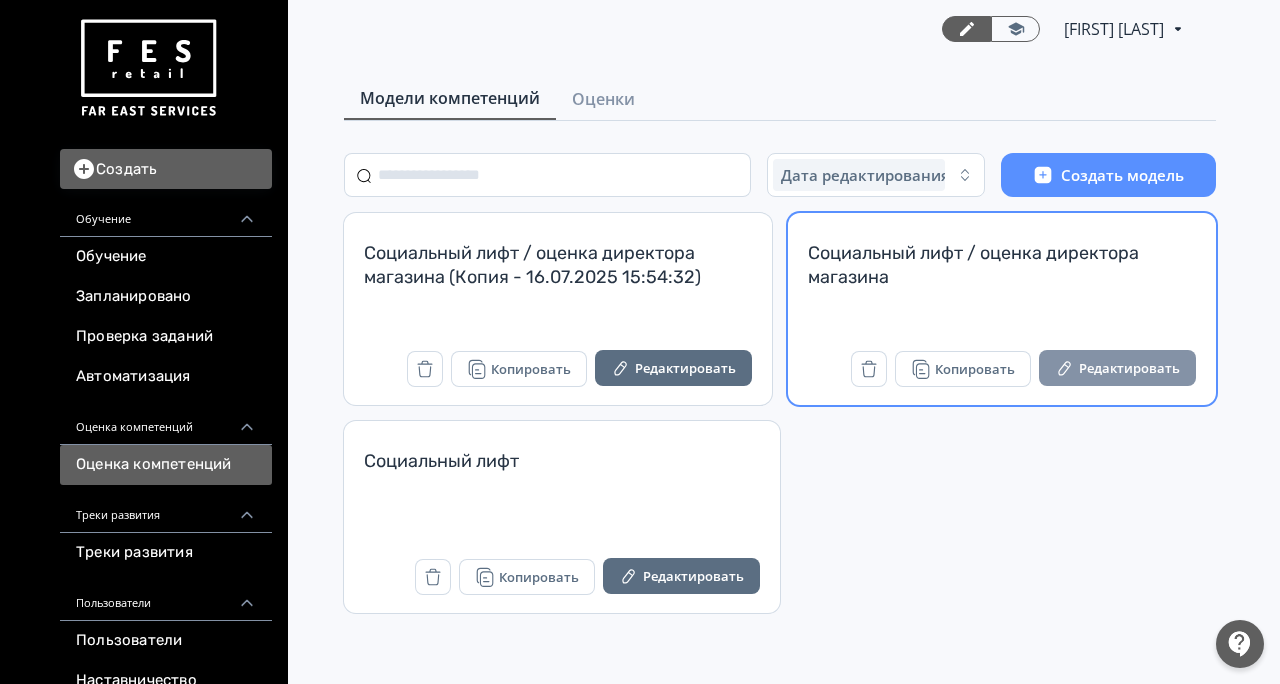 scroll, scrollTop: 0, scrollLeft: 0, axis: both 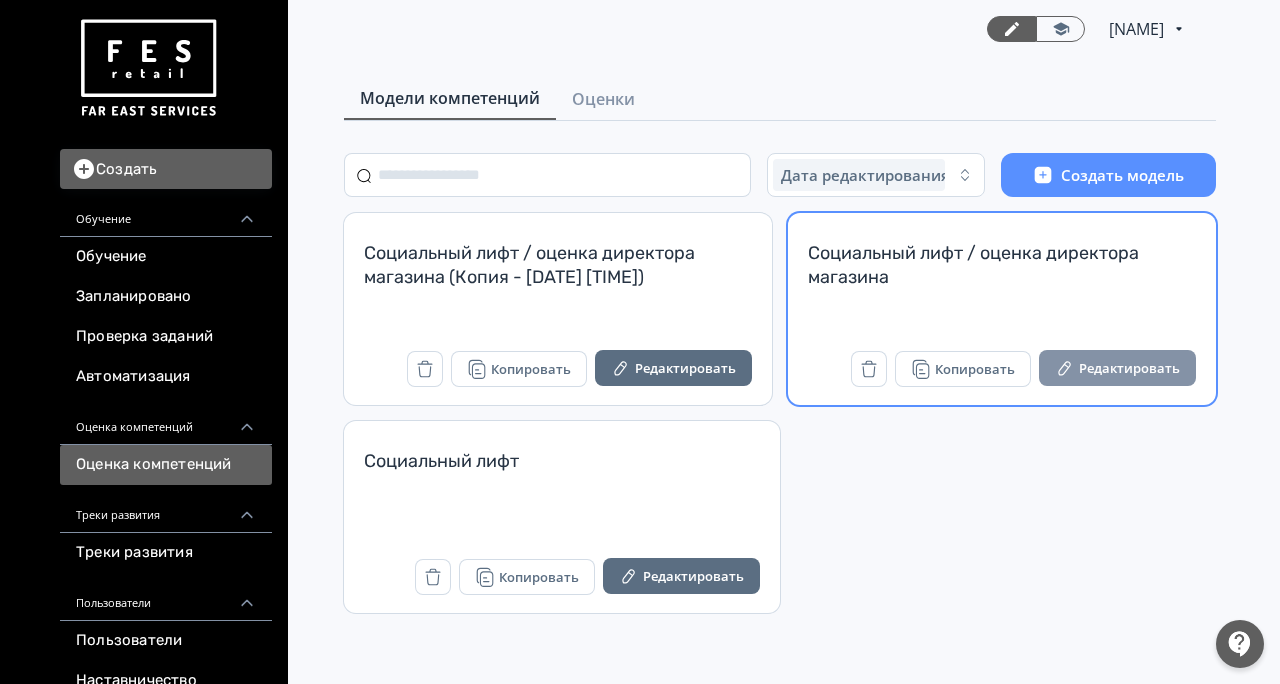 click on "Редактировать" at bounding box center [1117, 368] 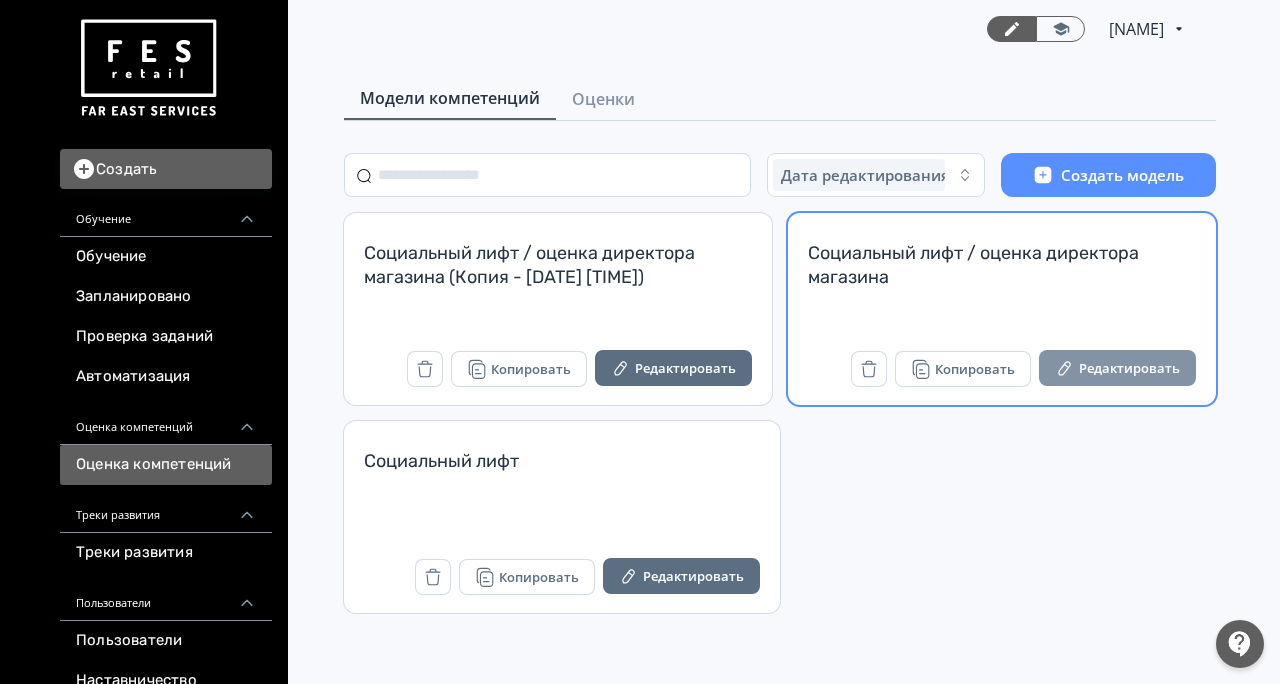 scroll, scrollTop: 0, scrollLeft: 0, axis: both 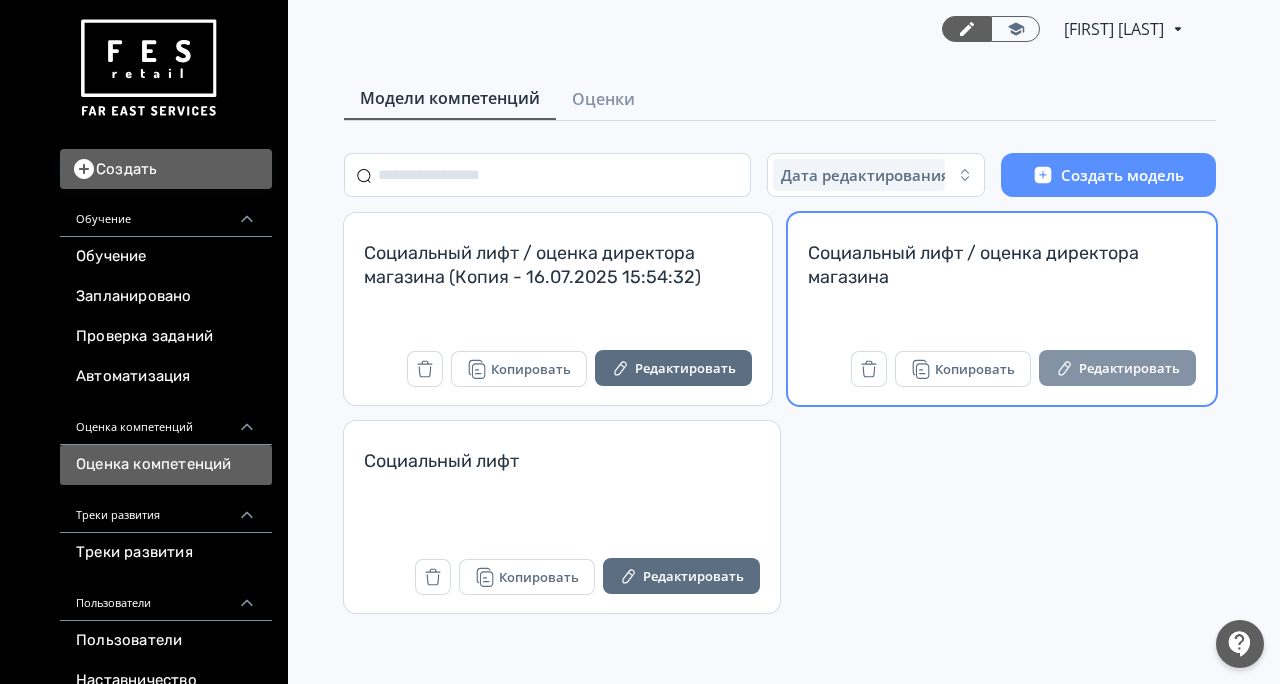 click on "Редактировать" at bounding box center (1117, 368) 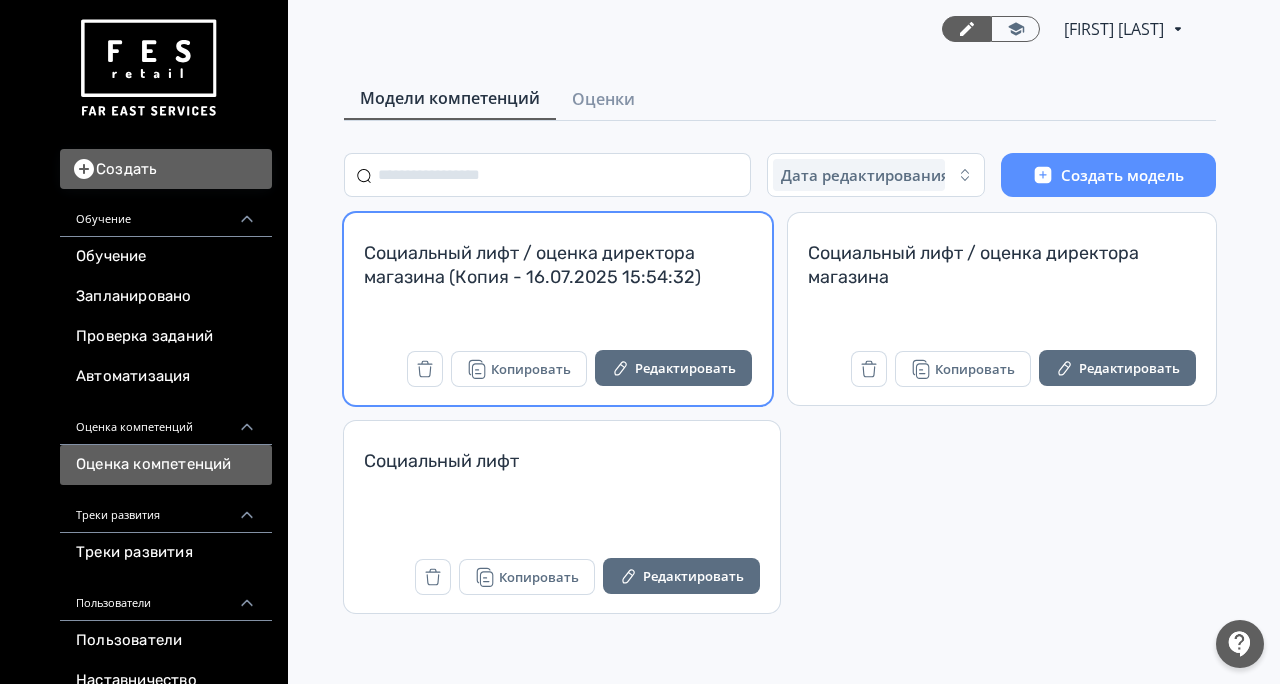 scroll, scrollTop: 0, scrollLeft: 0, axis: both 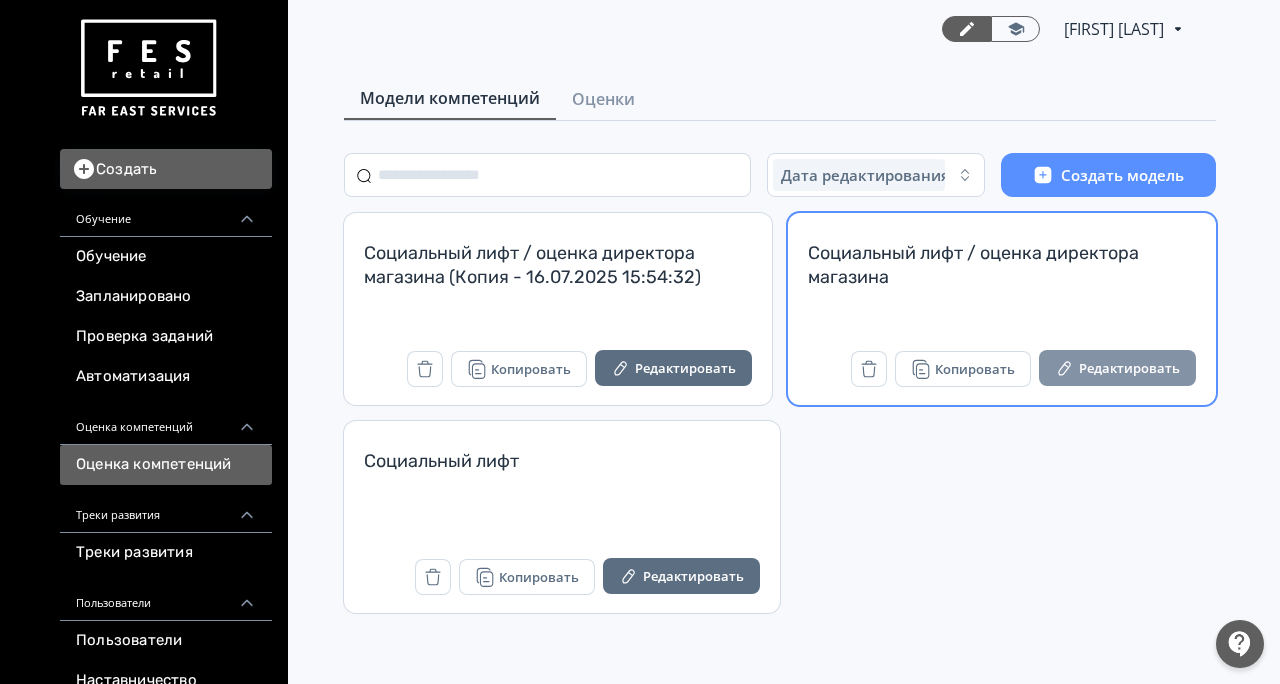 click on "Редактировать" at bounding box center [1117, 368] 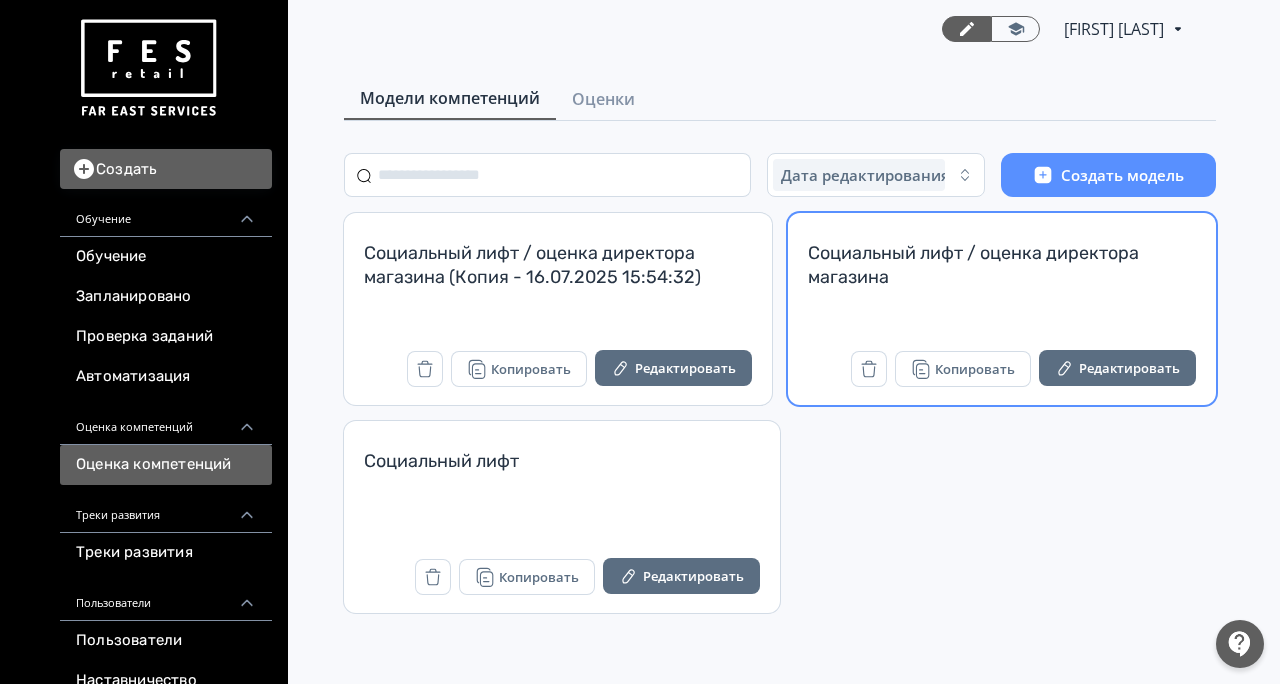 scroll, scrollTop: 0, scrollLeft: 0, axis: both 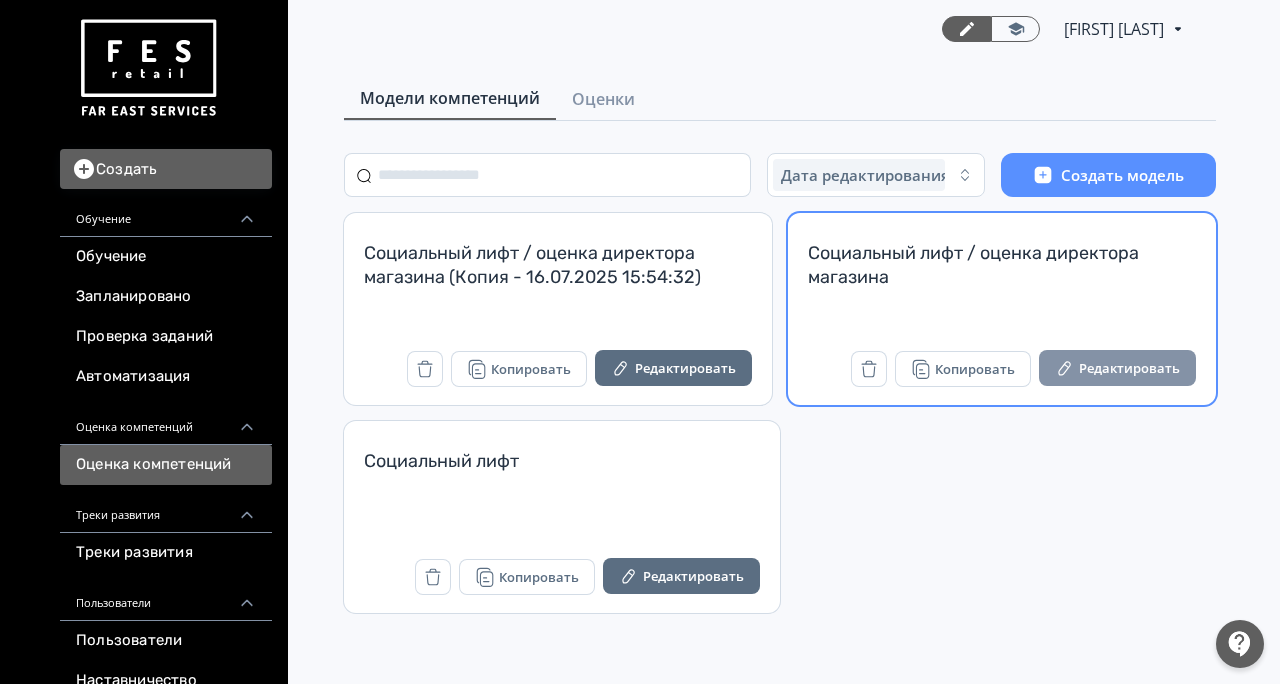 click on "Редактировать" at bounding box center [1117, 368] 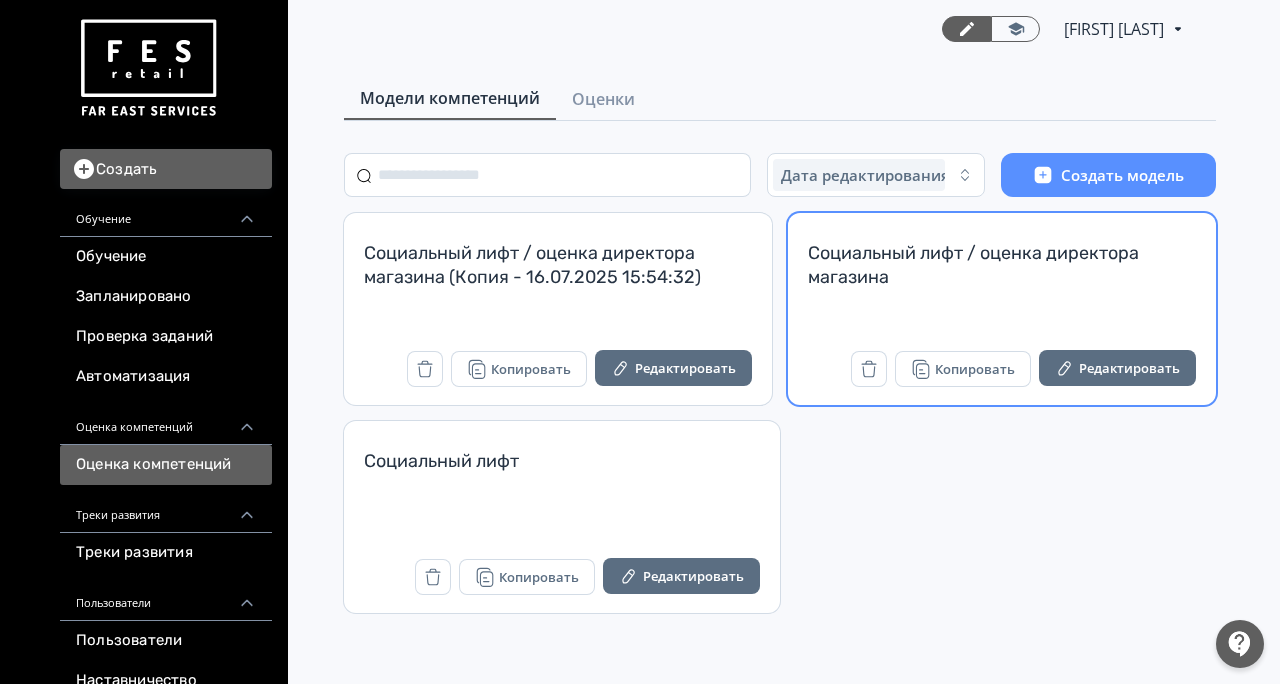 scroll, scrollTop: 0, scrollLeft: 0, axis: both 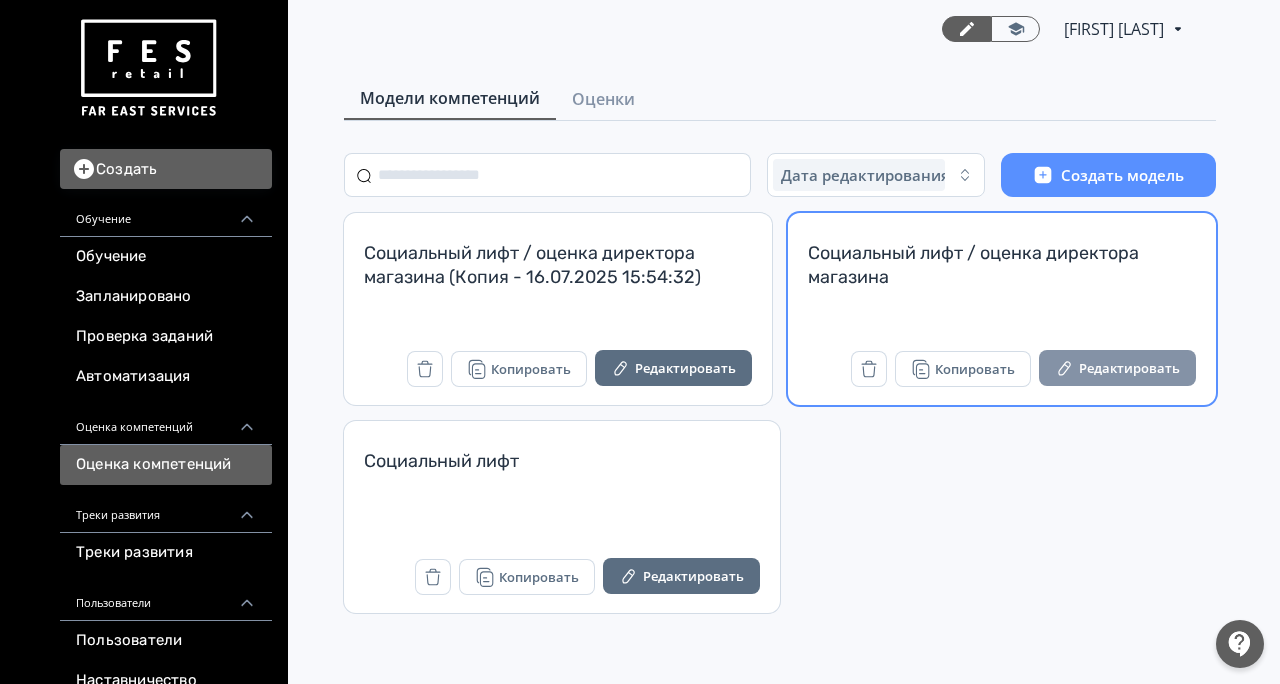 click on "Редактировать" at bounding box center (1117, 368) 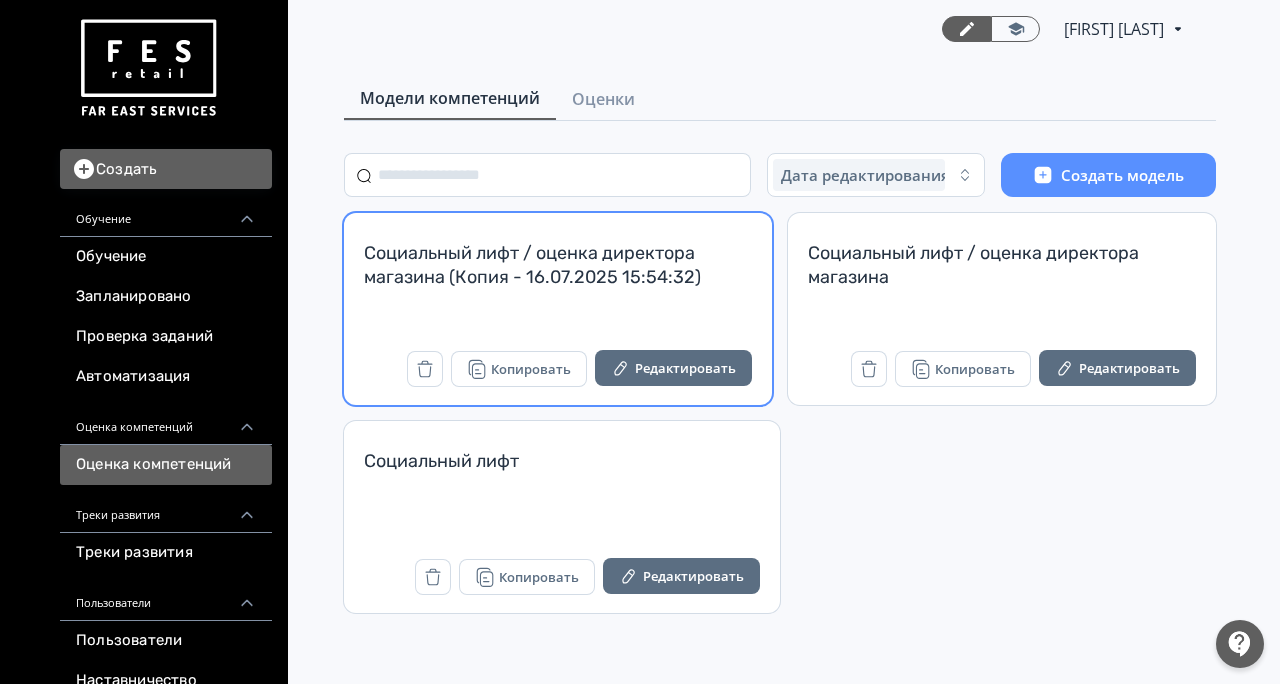 scroll, scrollTop: 0, scrollLeft: 0, axis: both 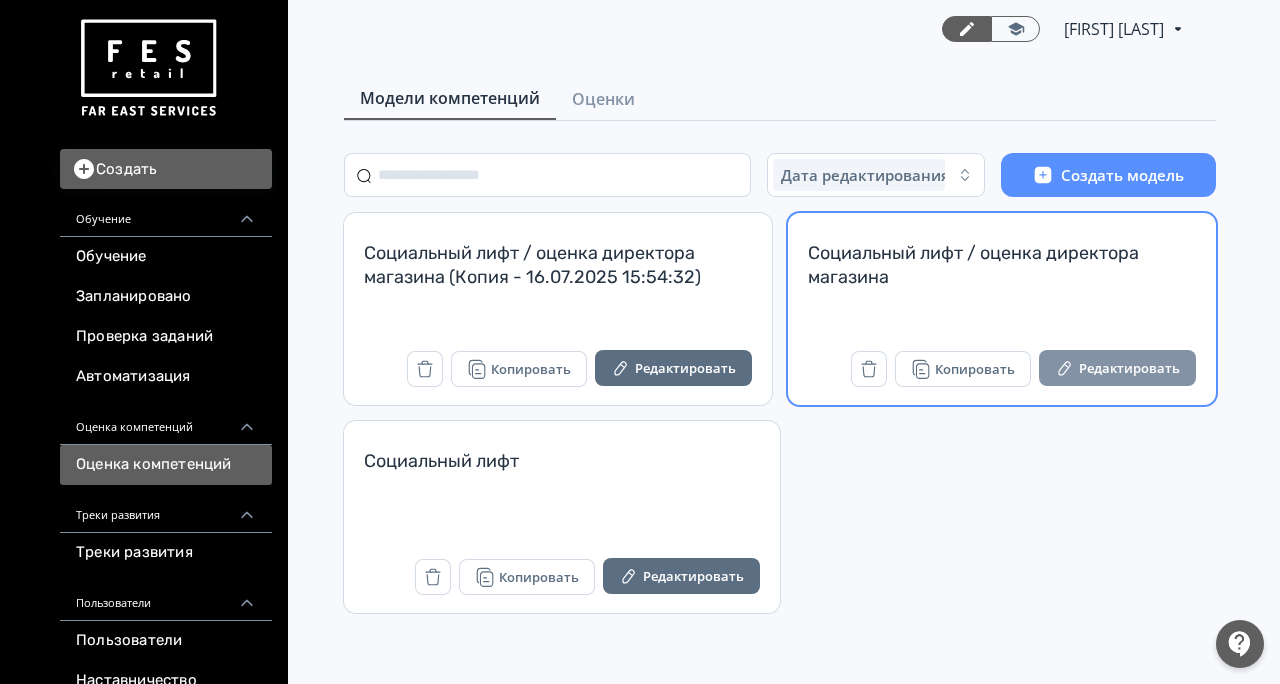click on "Редактировать" at bounding box center (1117, 368) 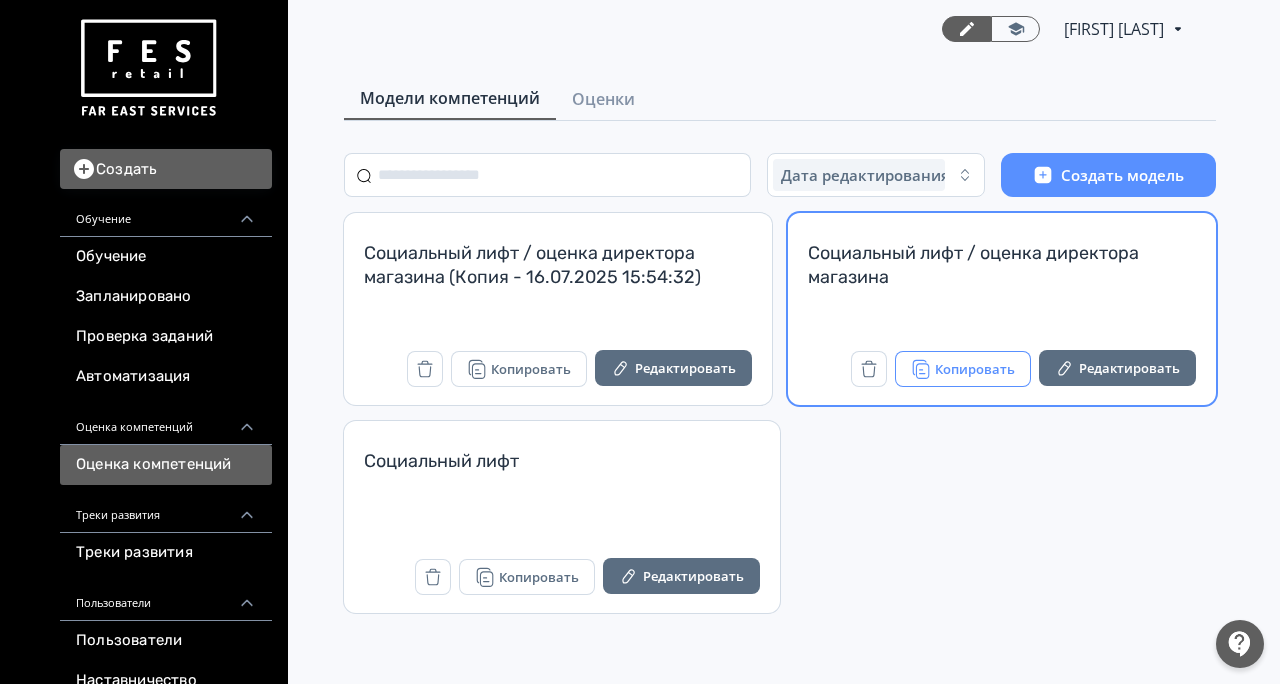 scroll, scrollTop: 0, scrollLeft: 0, axis: both 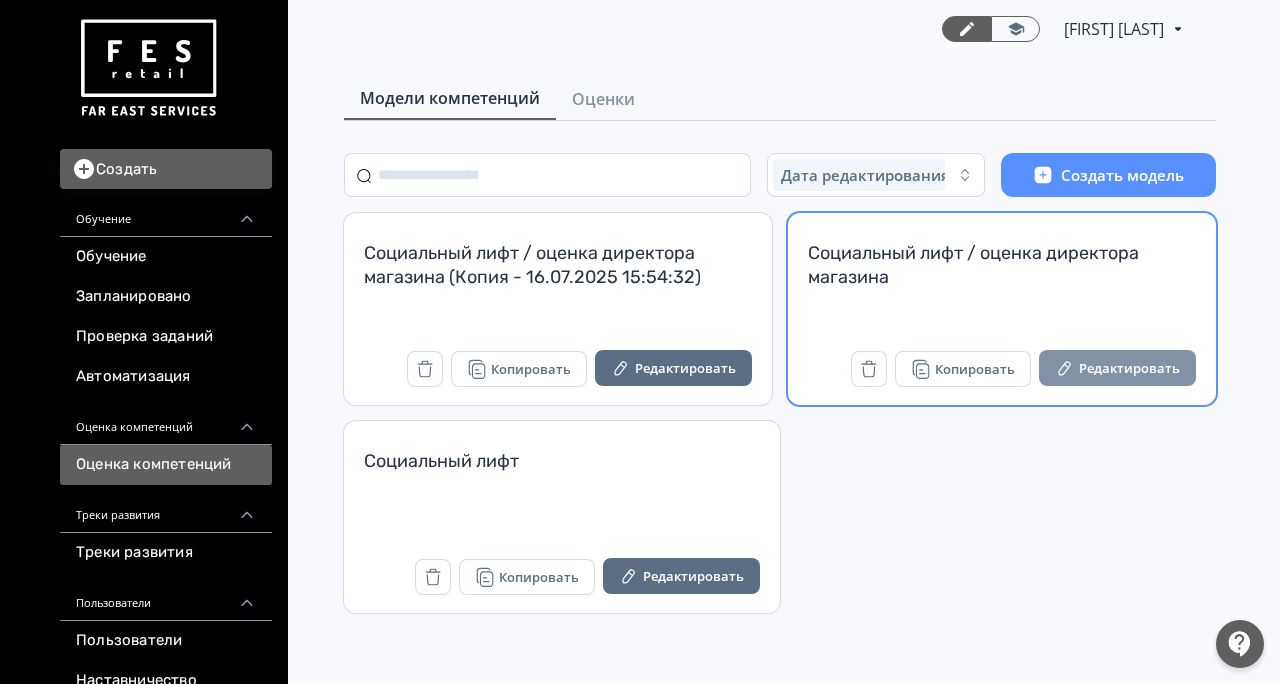 click 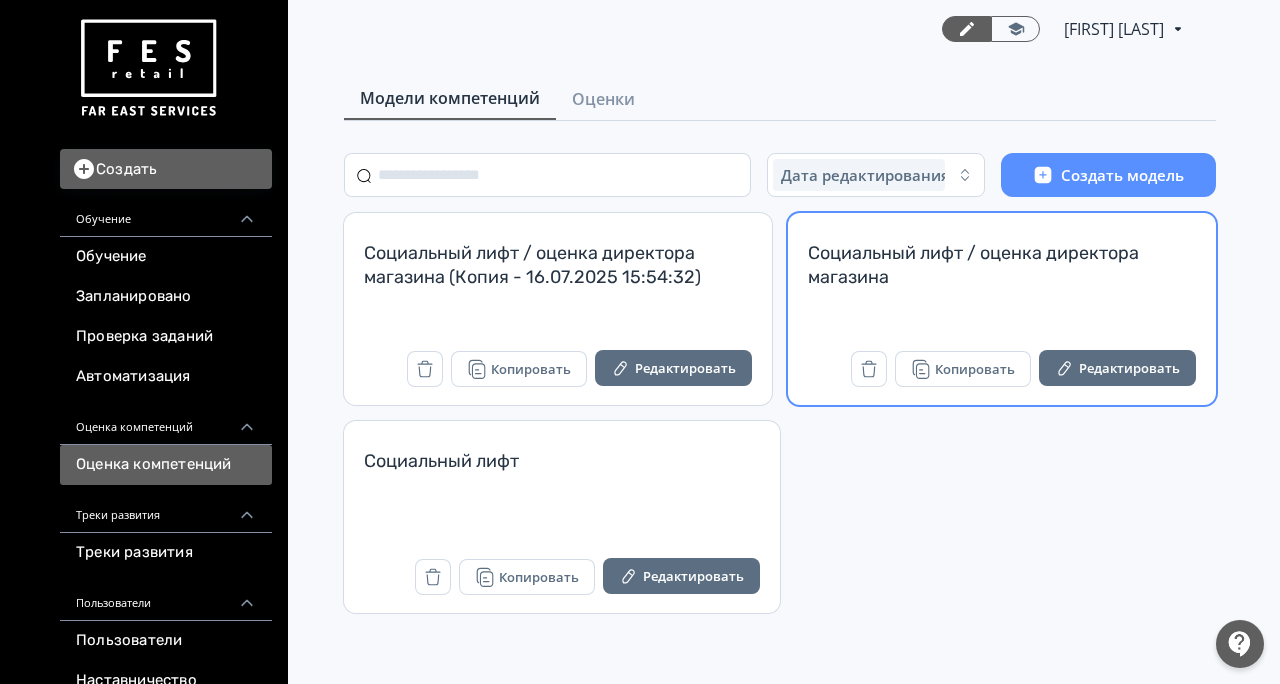scroll, scrollTop: 0, scrollLeft: 0, axis: both 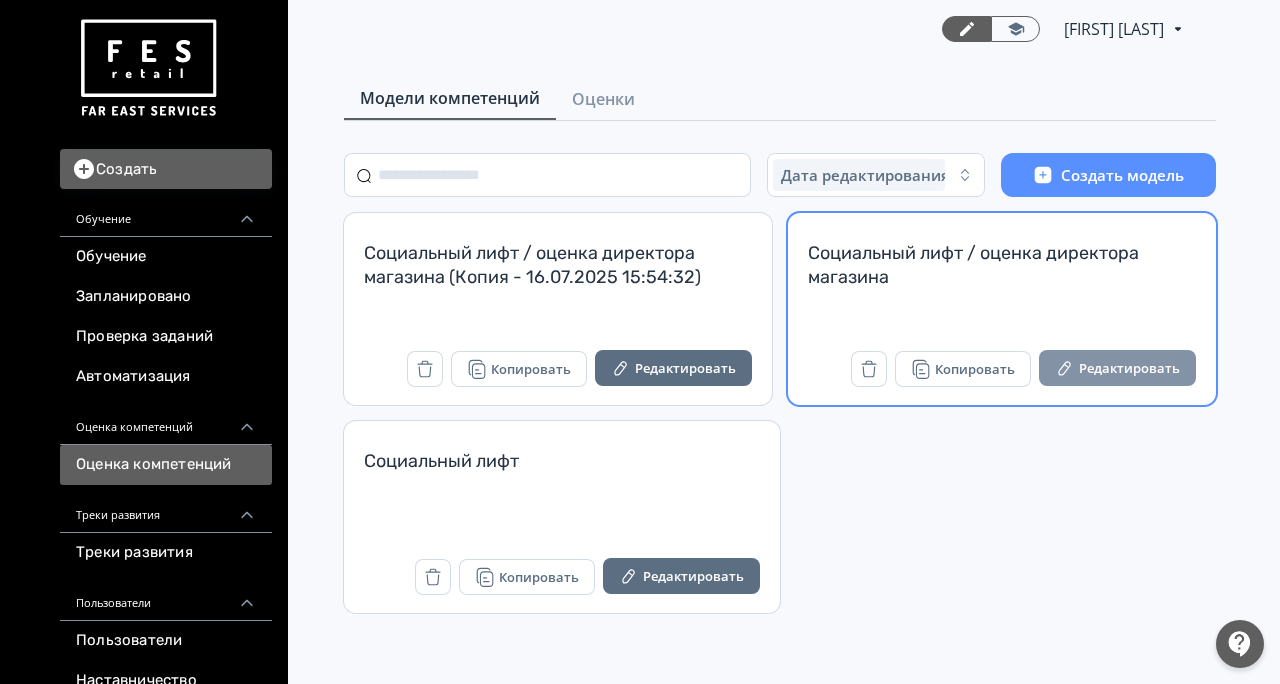 click on "Редактировать" at bounding box center (1117, 368) 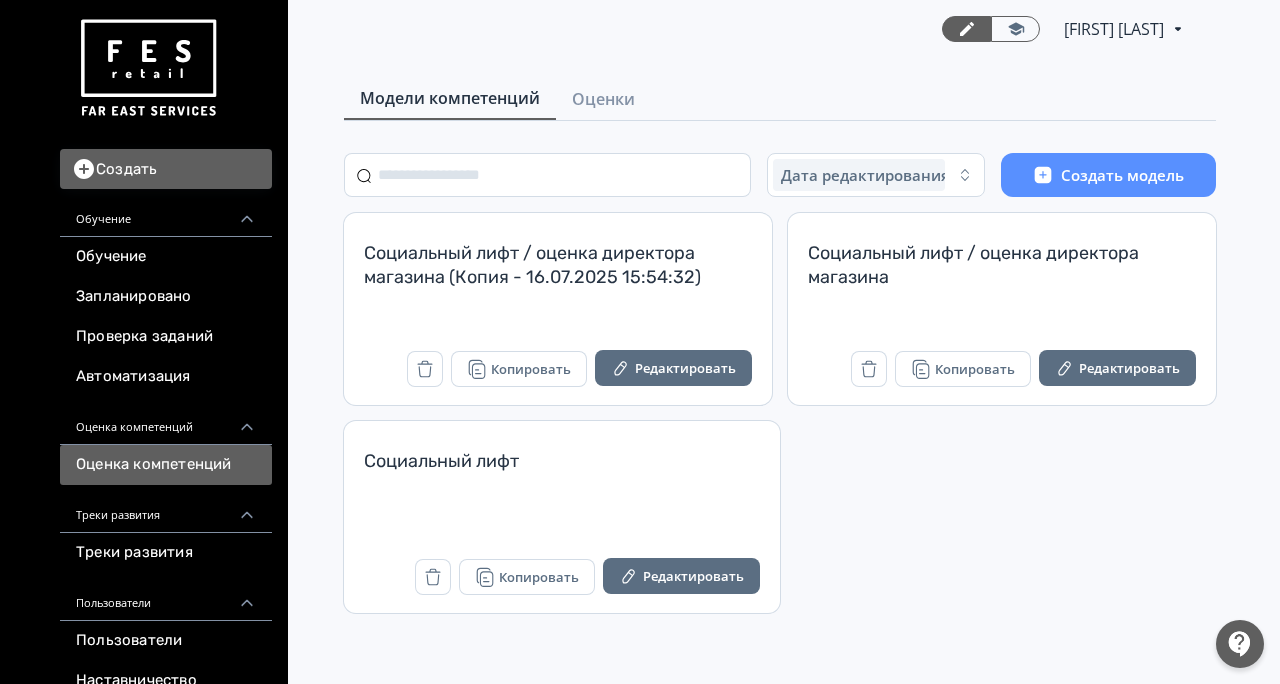 scroll, scrollTop: 0, scrollLeft: 0, axis: both 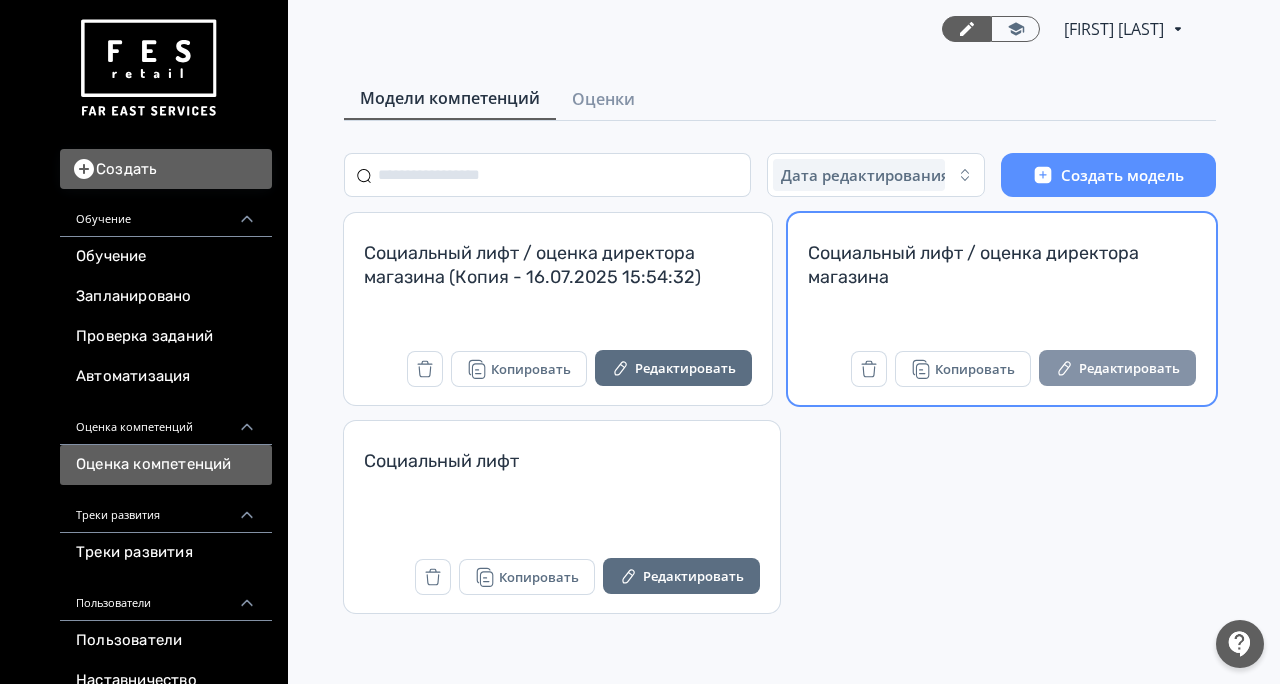 click on "Редактировать" at bounding box center [1117, 368] 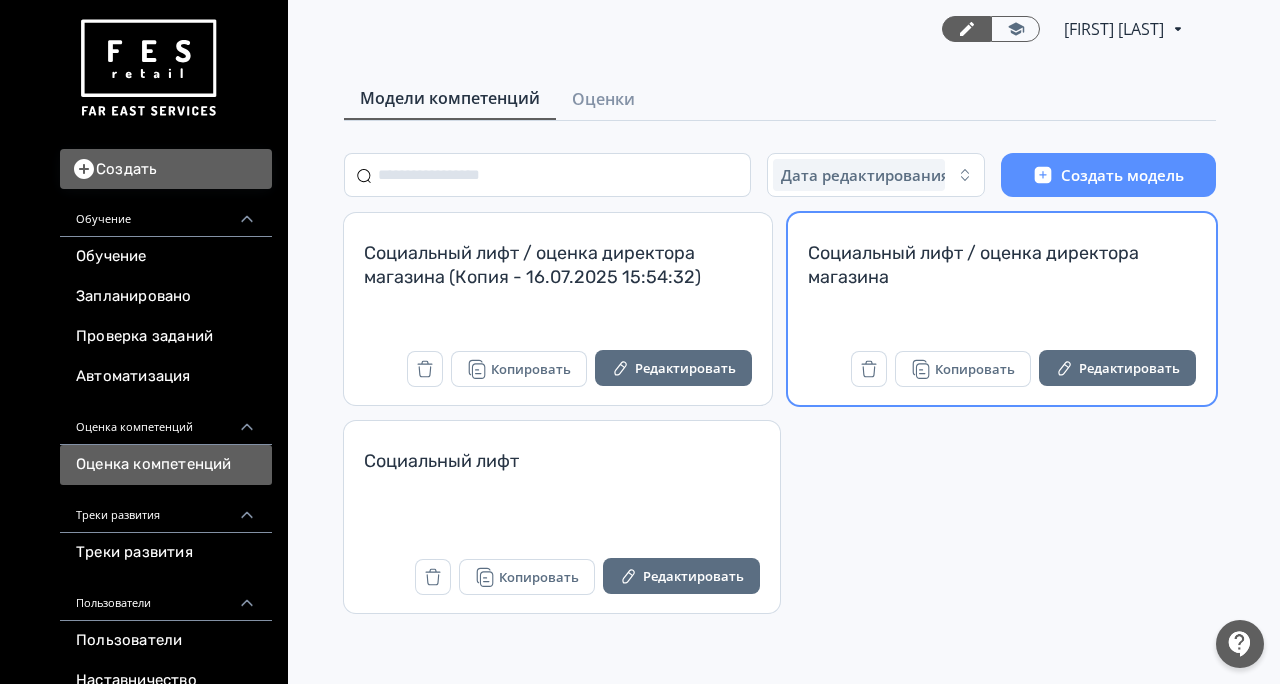 scroll, scrollTop: 0, scrollLeft: 0, axis: both 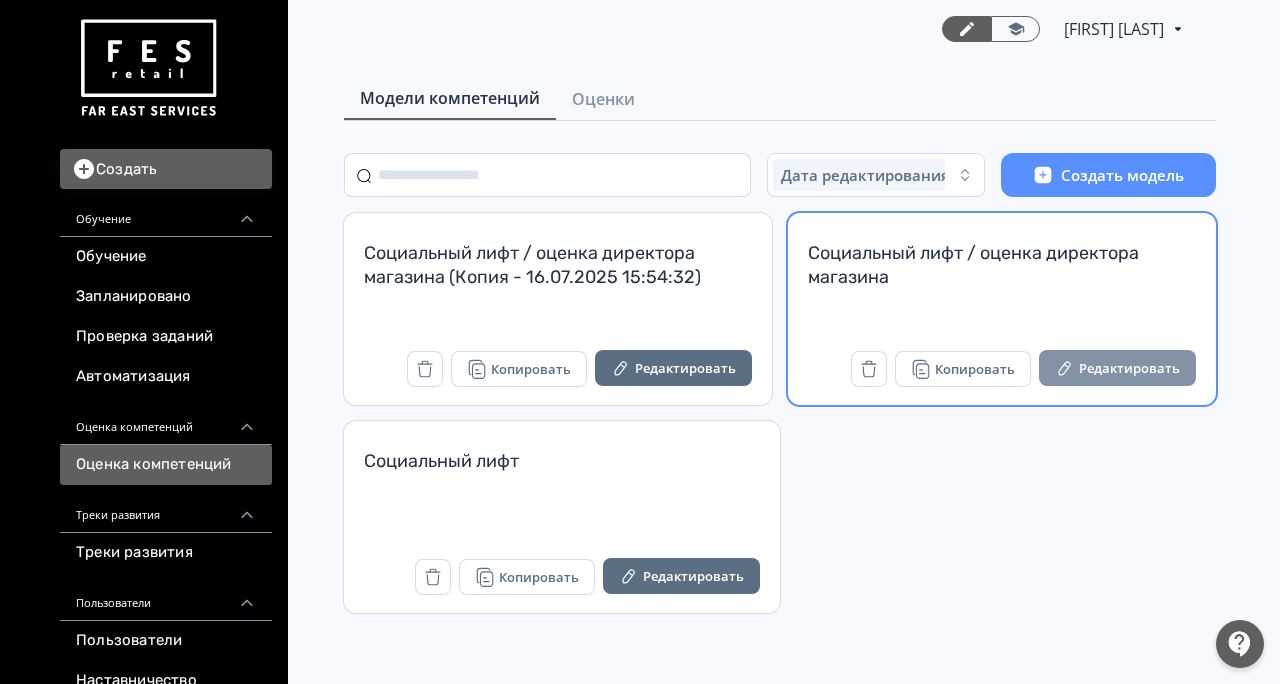 click on "Редактировать" at bounding box center [1117, 368] 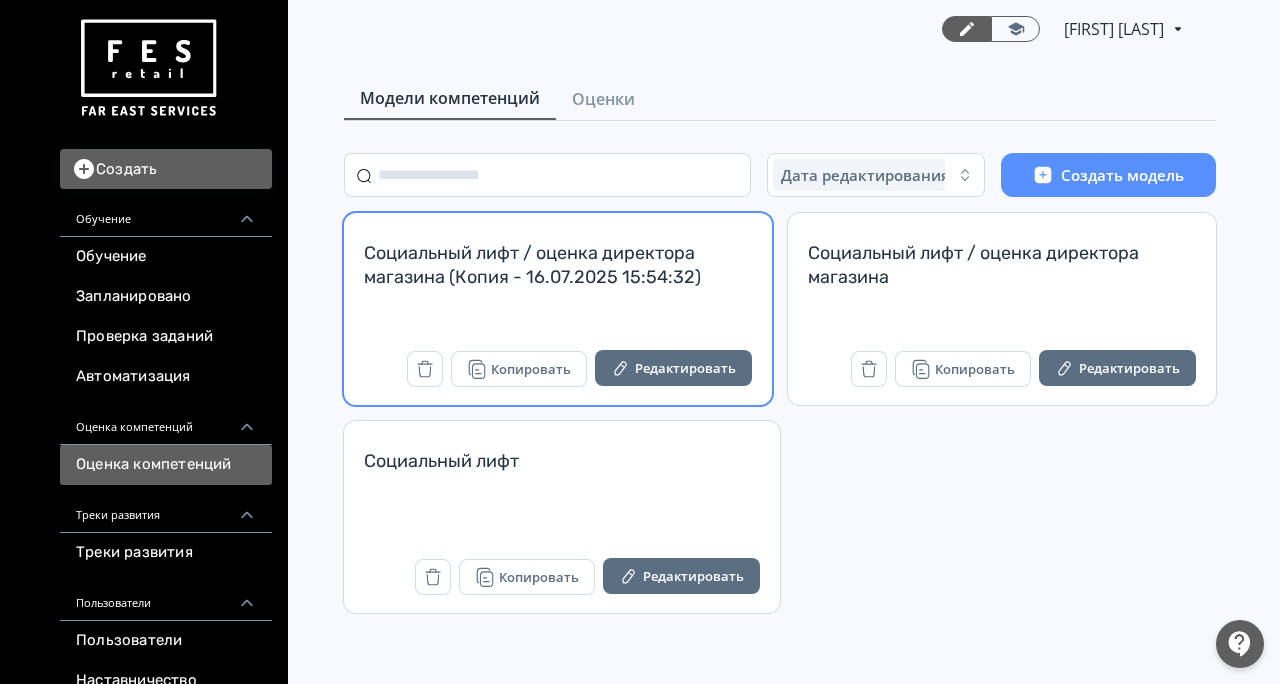 scroll, scrollTop: 0, scrollLeft: 0, axis: both 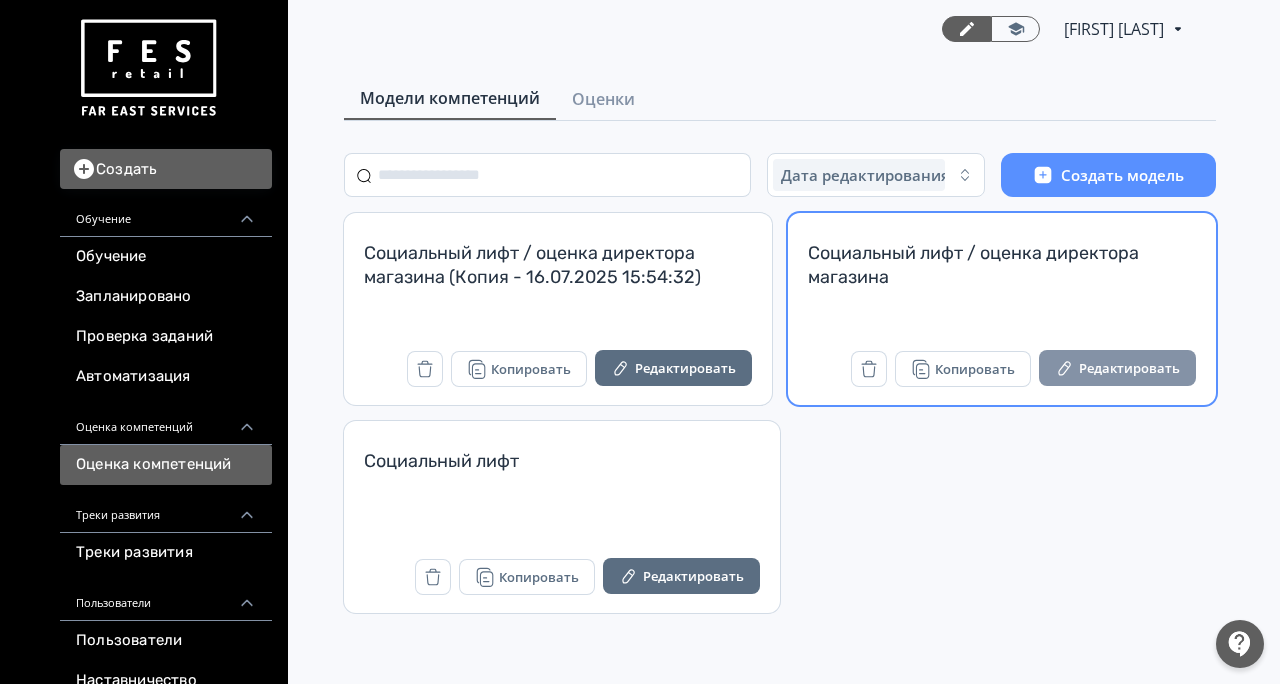 click on "Редактировать" at bounding box center [1117, 368] 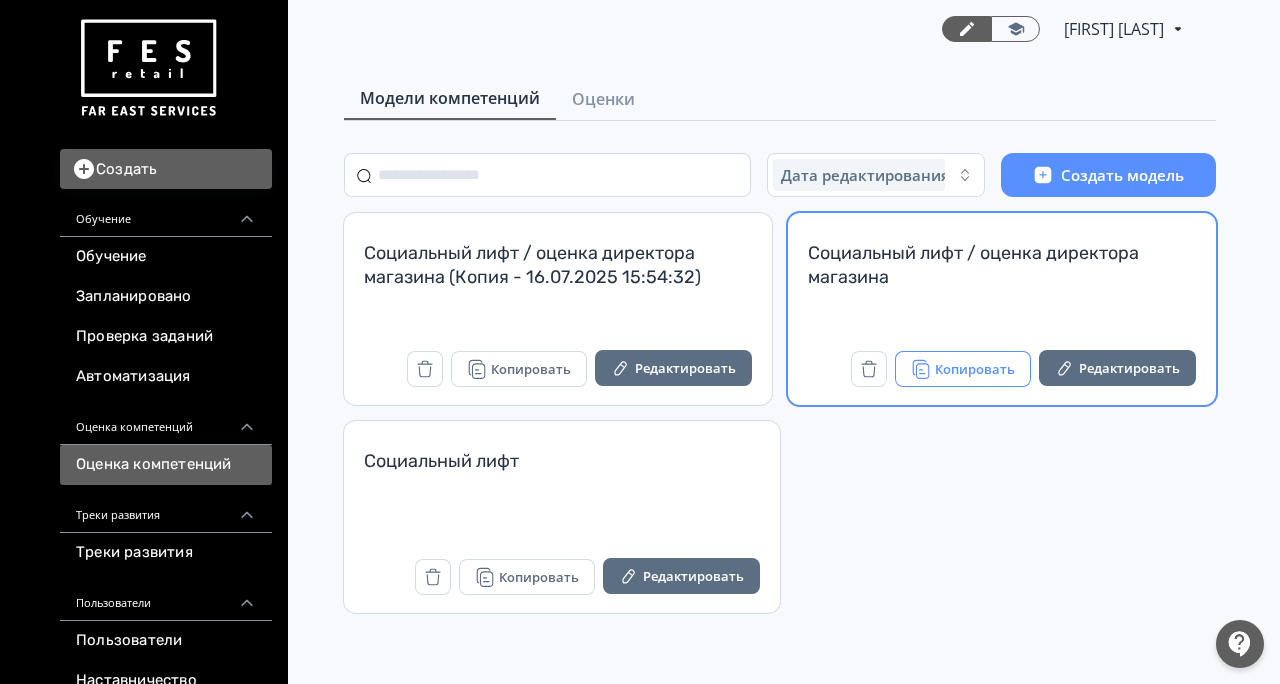 scroll, scrollTop: 0, scrollLeft: 0, axis: both 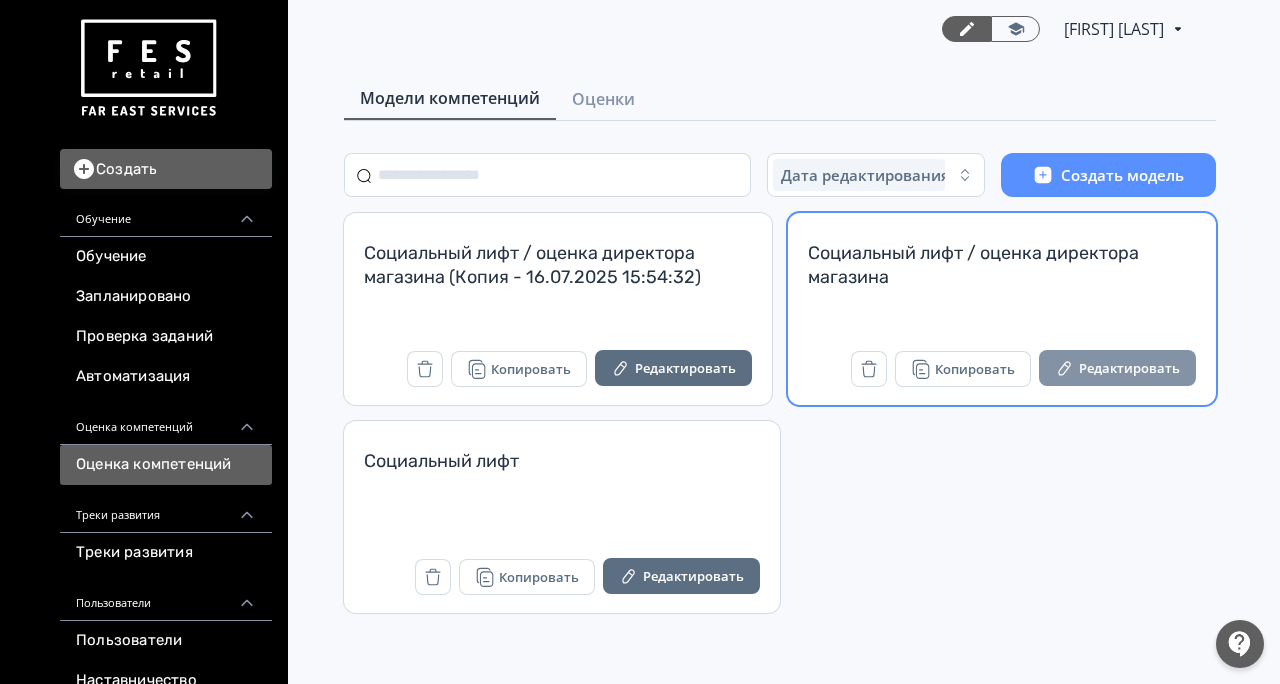 click on "Редактировать" at bounding box center [1117, 368] 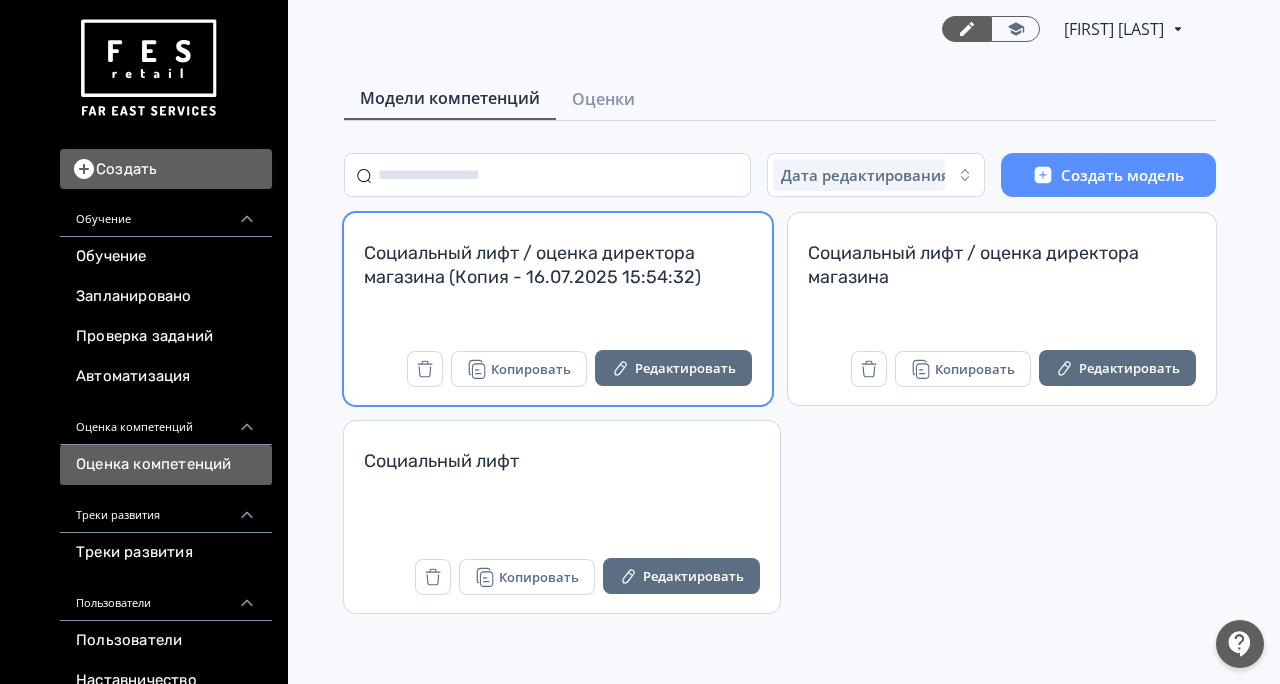 scroll, scrollTop: 0, scrollLeft: 0, axis: both 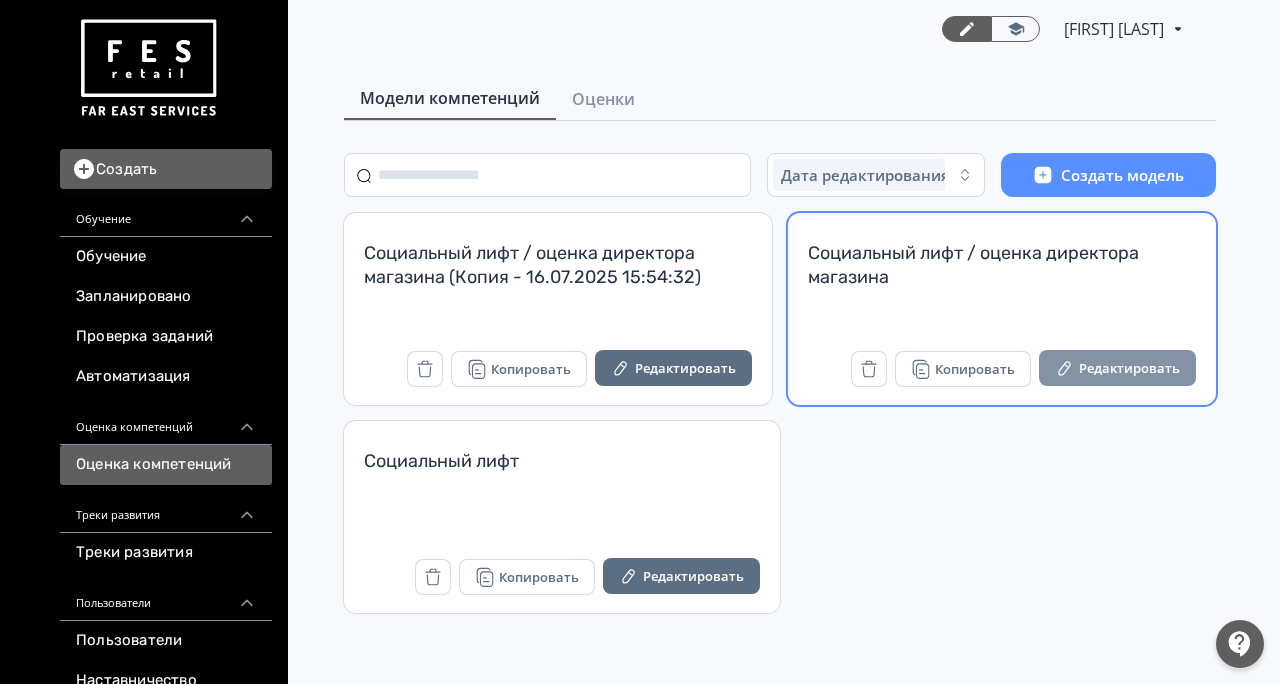 click on "Редактировать" at bounding box center [1117, 368] 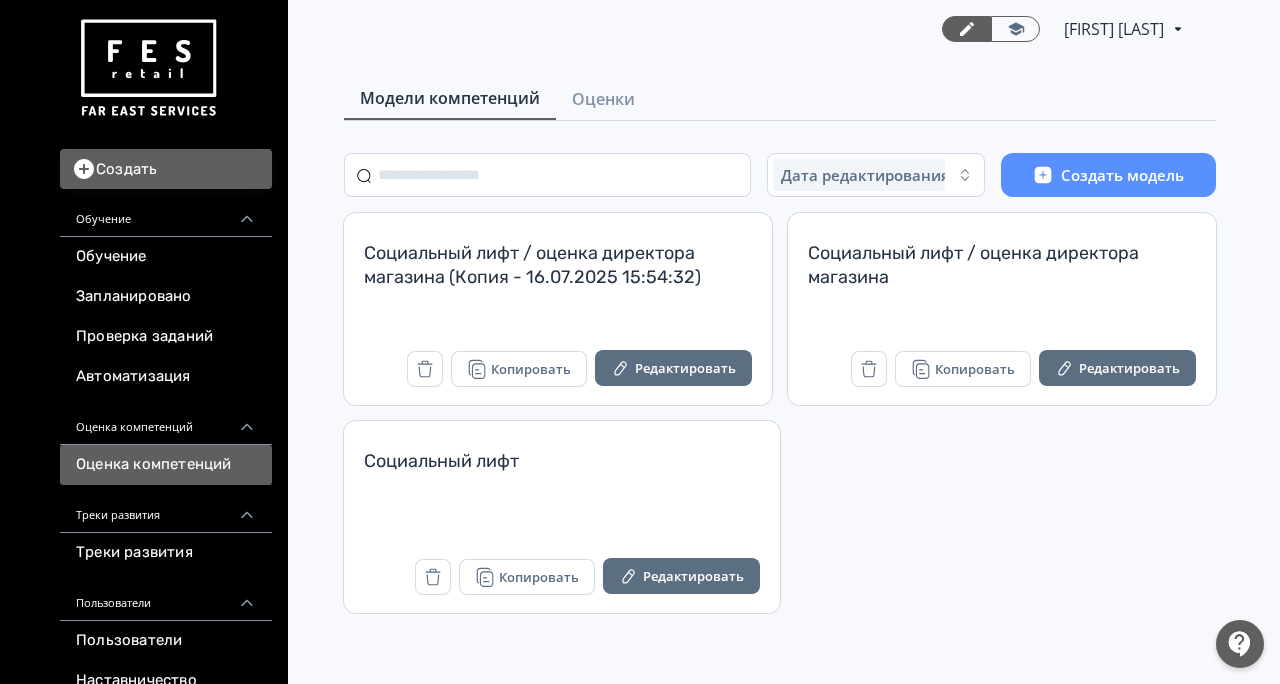 scroll, scrollTop: 0, scrollLeft: 0, axis: both 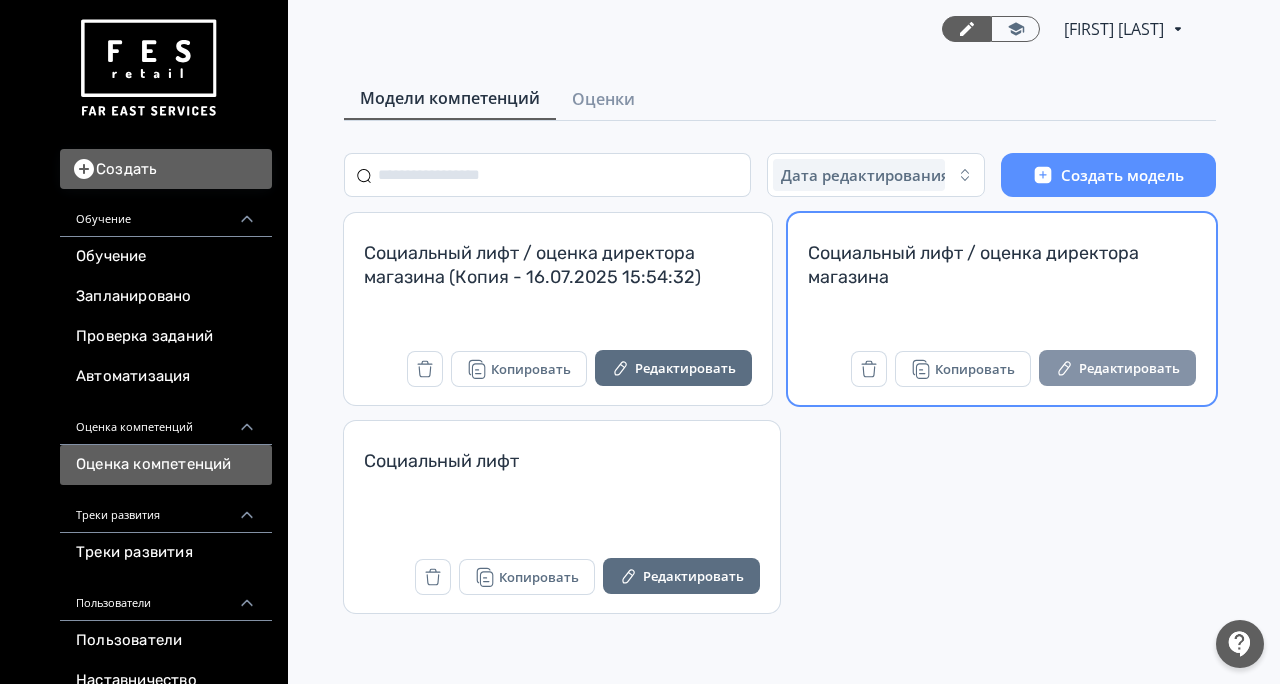 click on "Редактировать" at bounding box center [1117, 368] 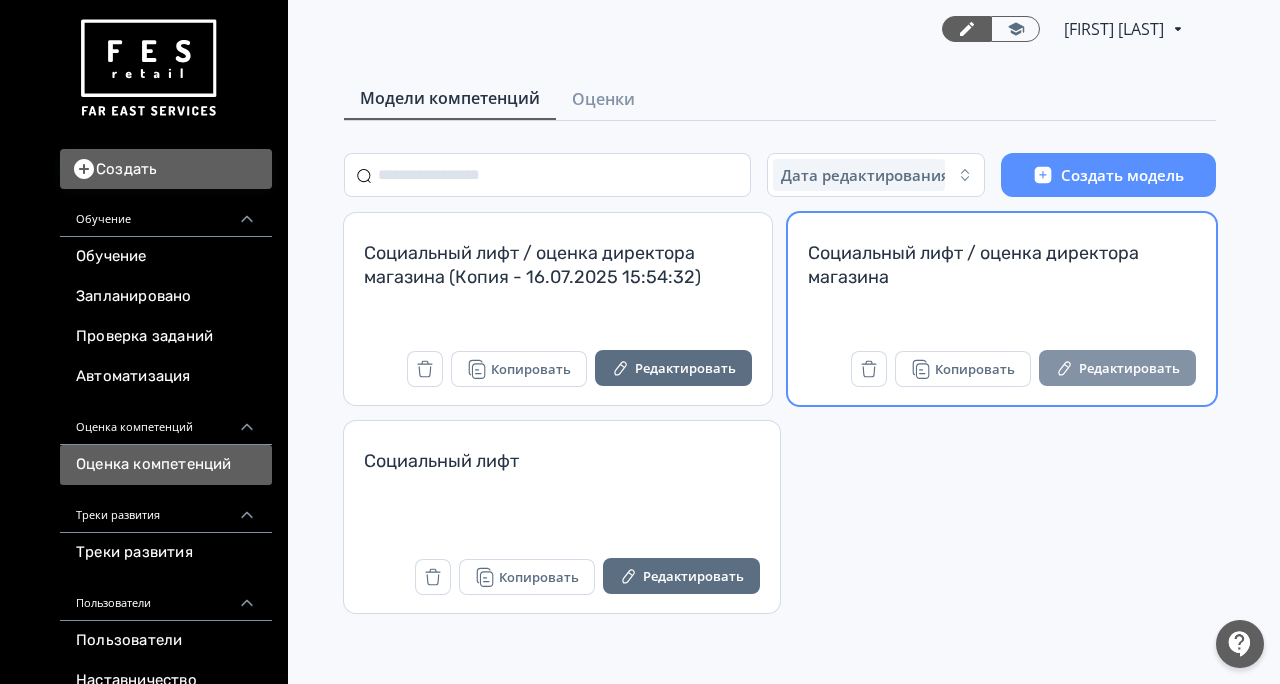 scroll, scrollTop: 0, scrollLeft: 0, axis: both 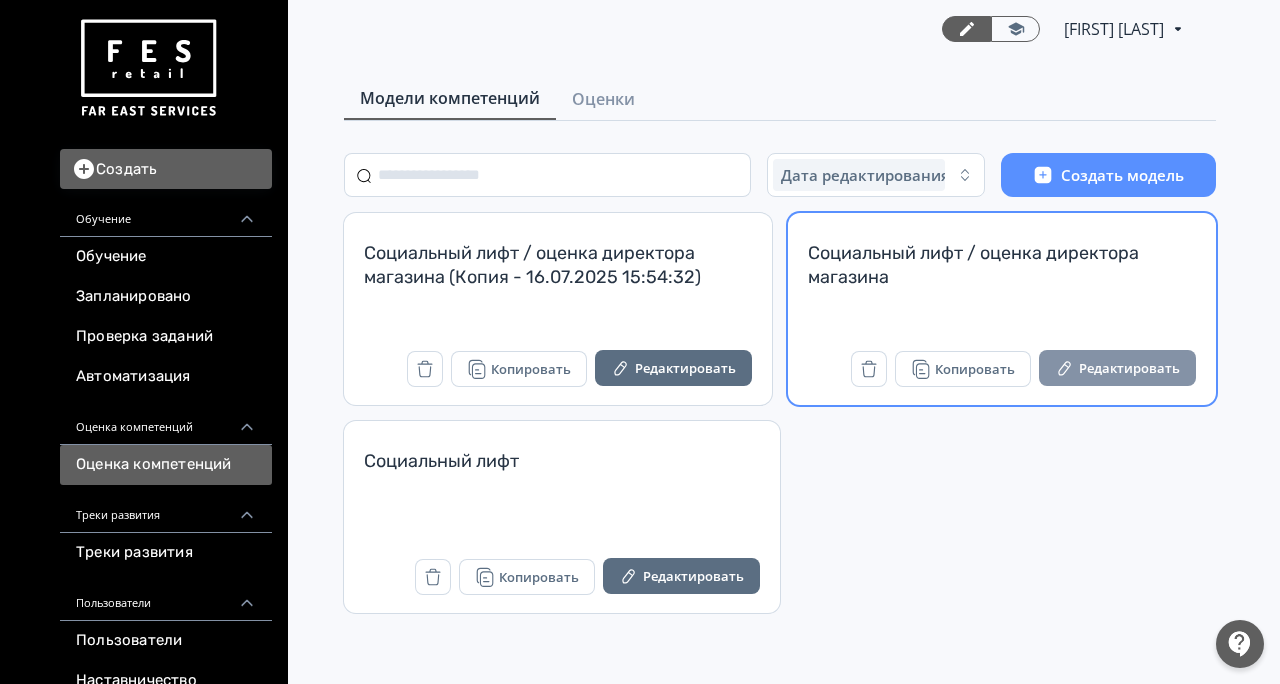 click on "Редактировать" at bounding box center (1117, 368) 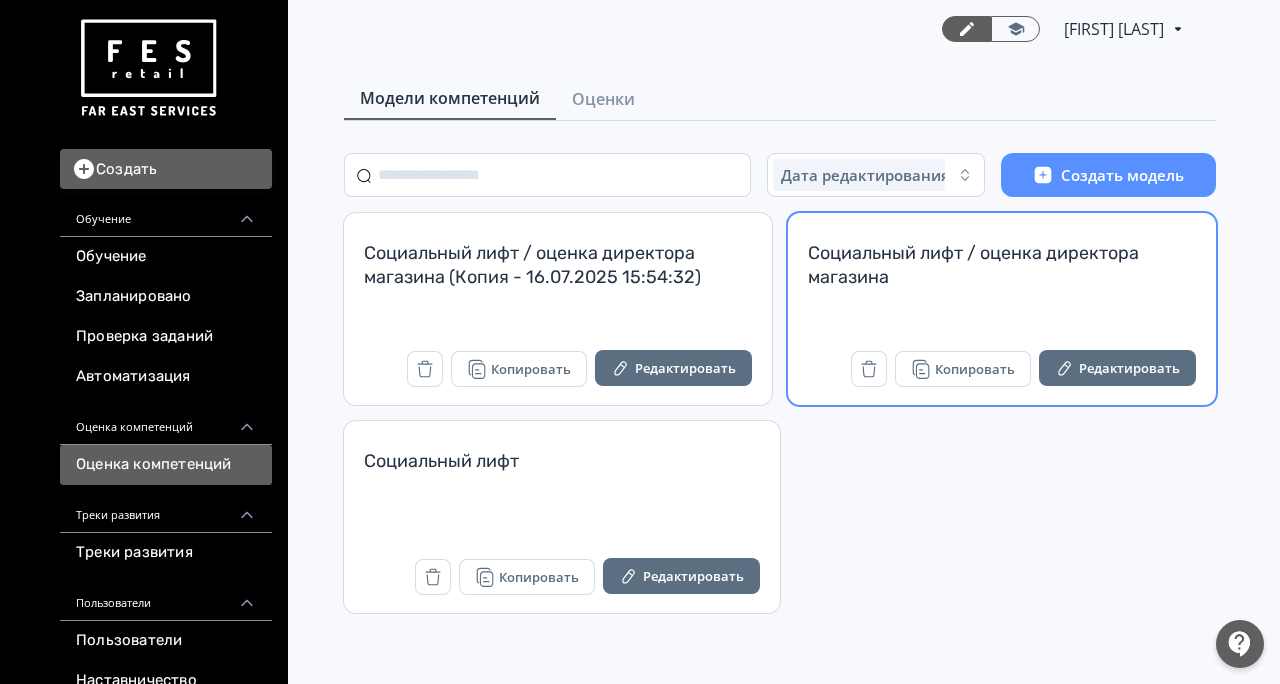 scroll, scrollTop: 0, scrollLeft: 0, axis: both 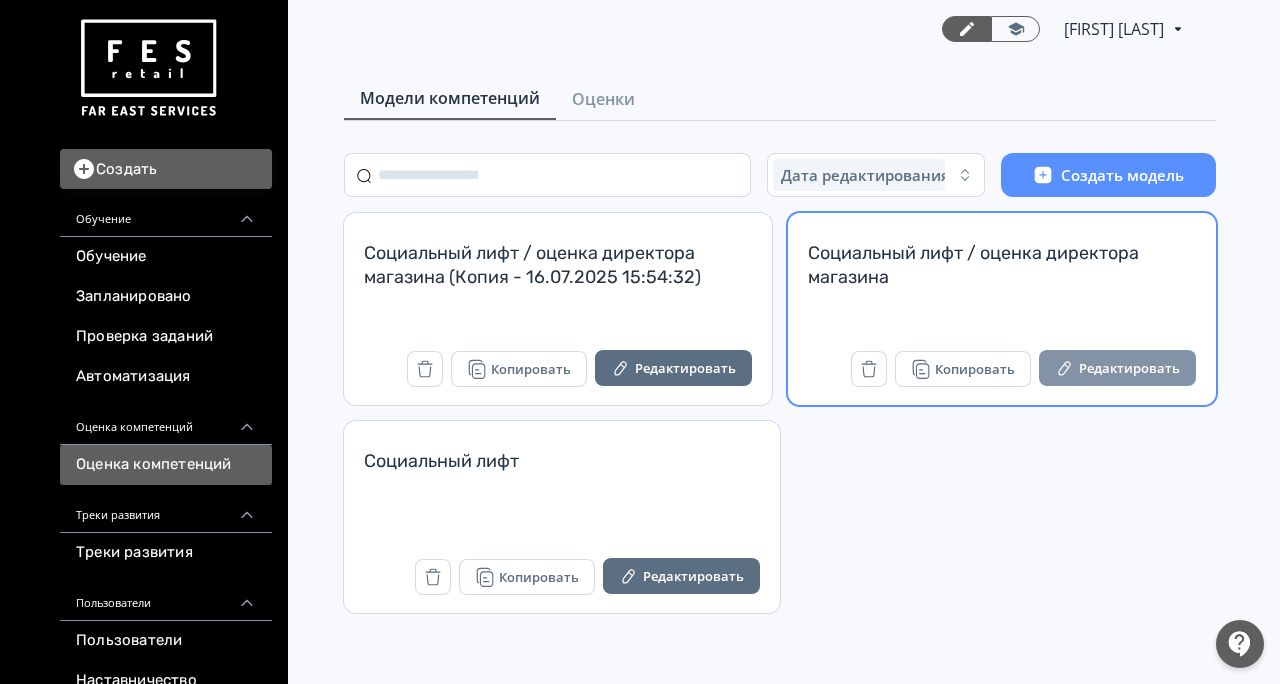click on "Редактировать" at bounding box center (1117, 368) 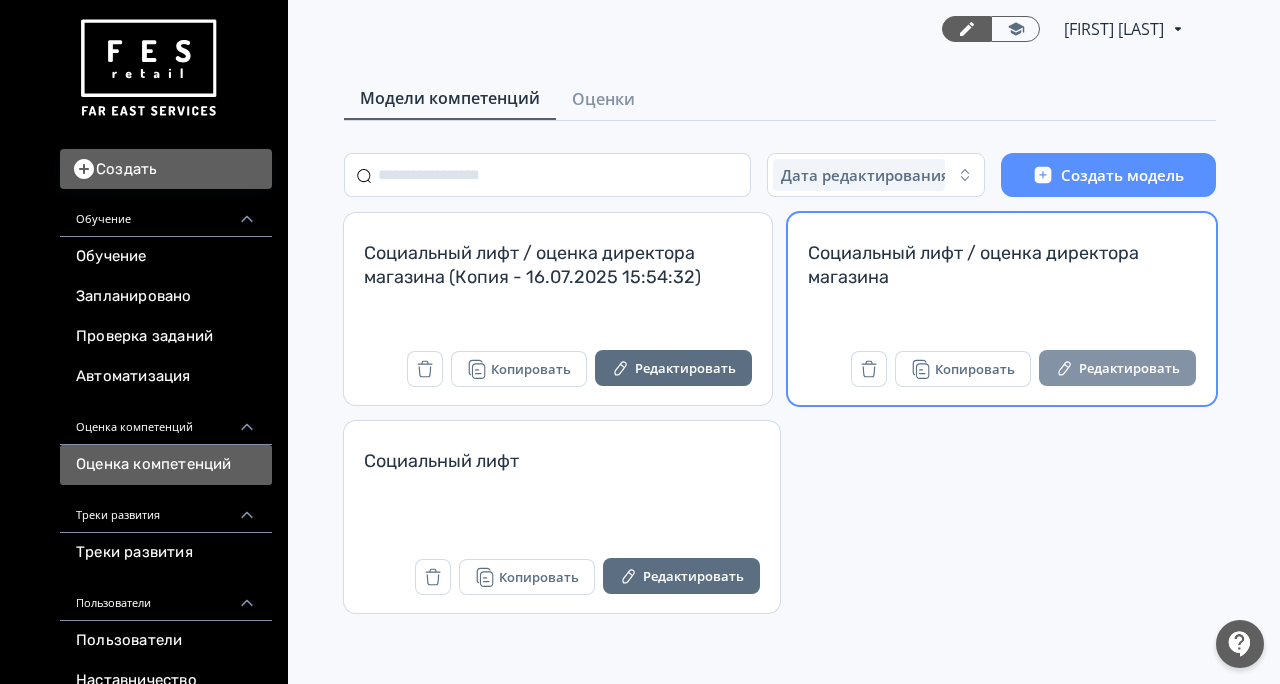 scroll, scrollTop: 0, scrollLeft: 0, axis: both 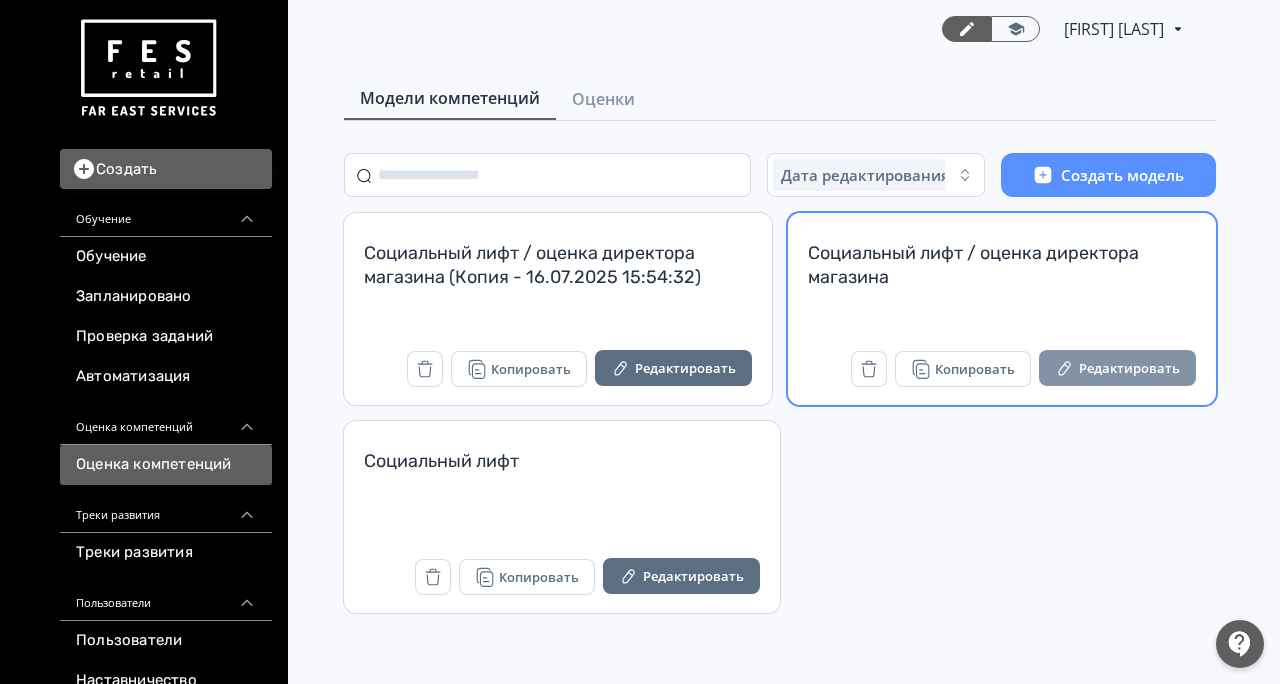 click on "Редактировать" at bounding box center [1117, 368] 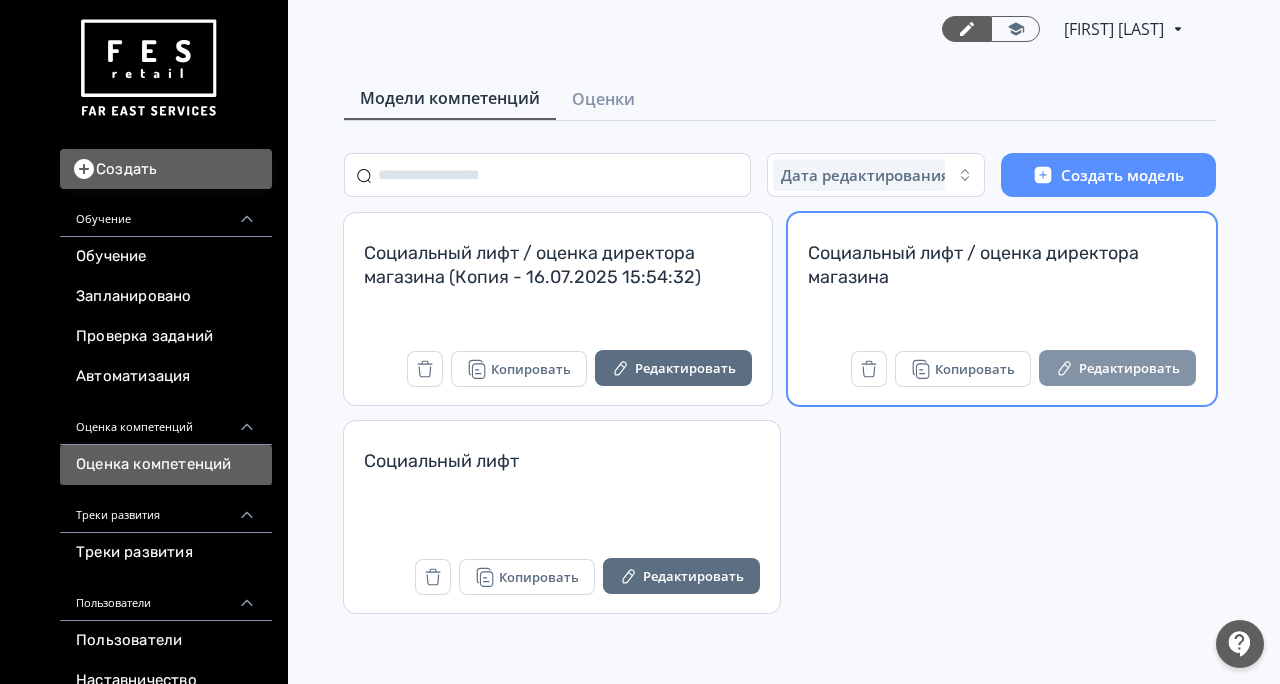 scroll, scrollTop: 0, scrollLeft: 0, axis: both 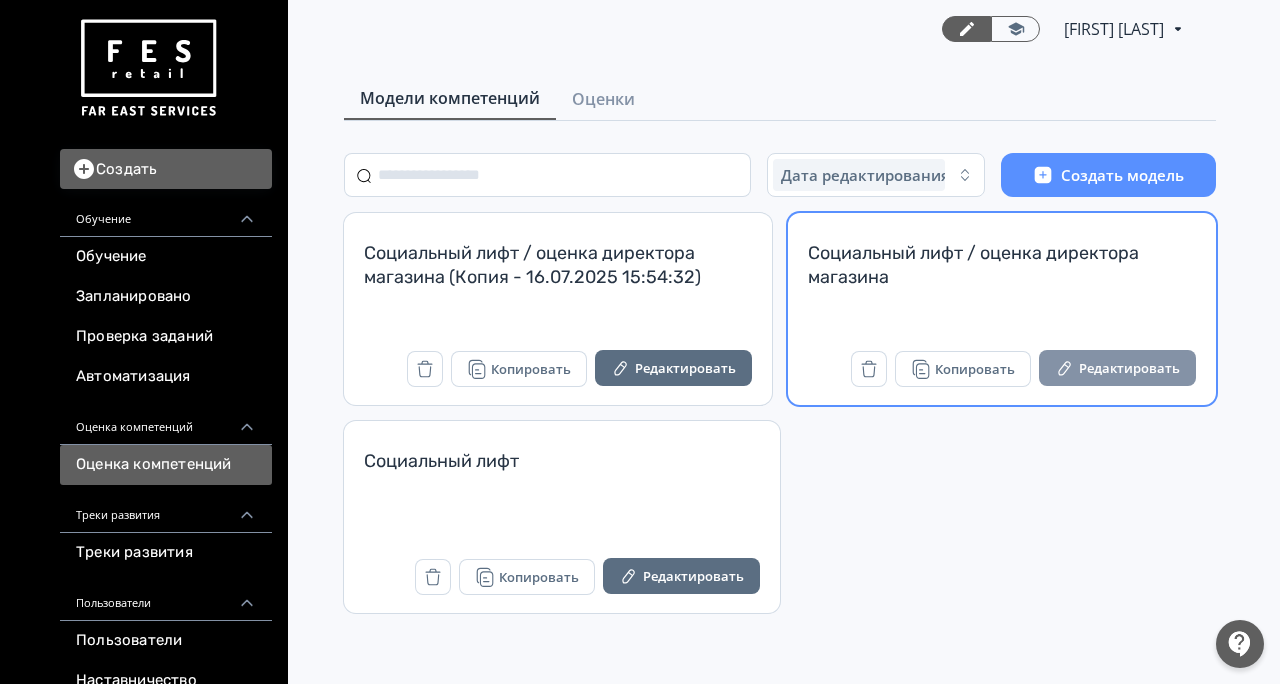 click on "Редактировать" at bounding box center [1117, 368] 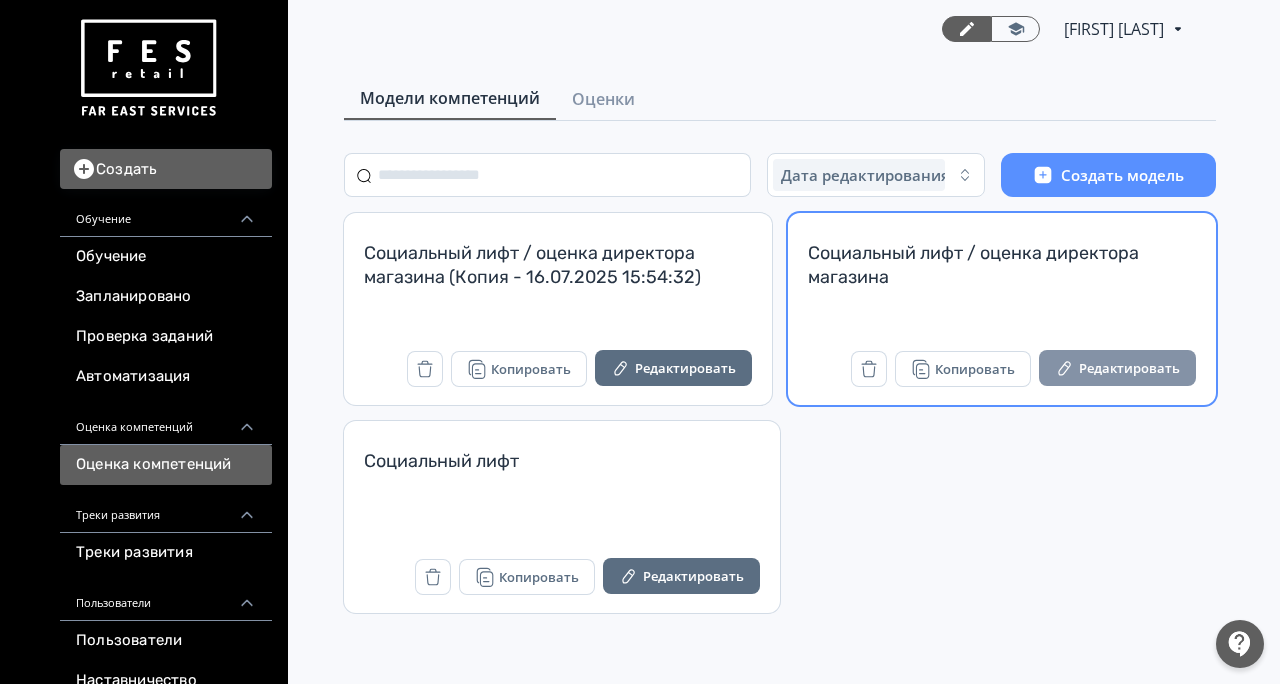 scroll, scrollTop: 0, scrollLeft: 0, axis: both 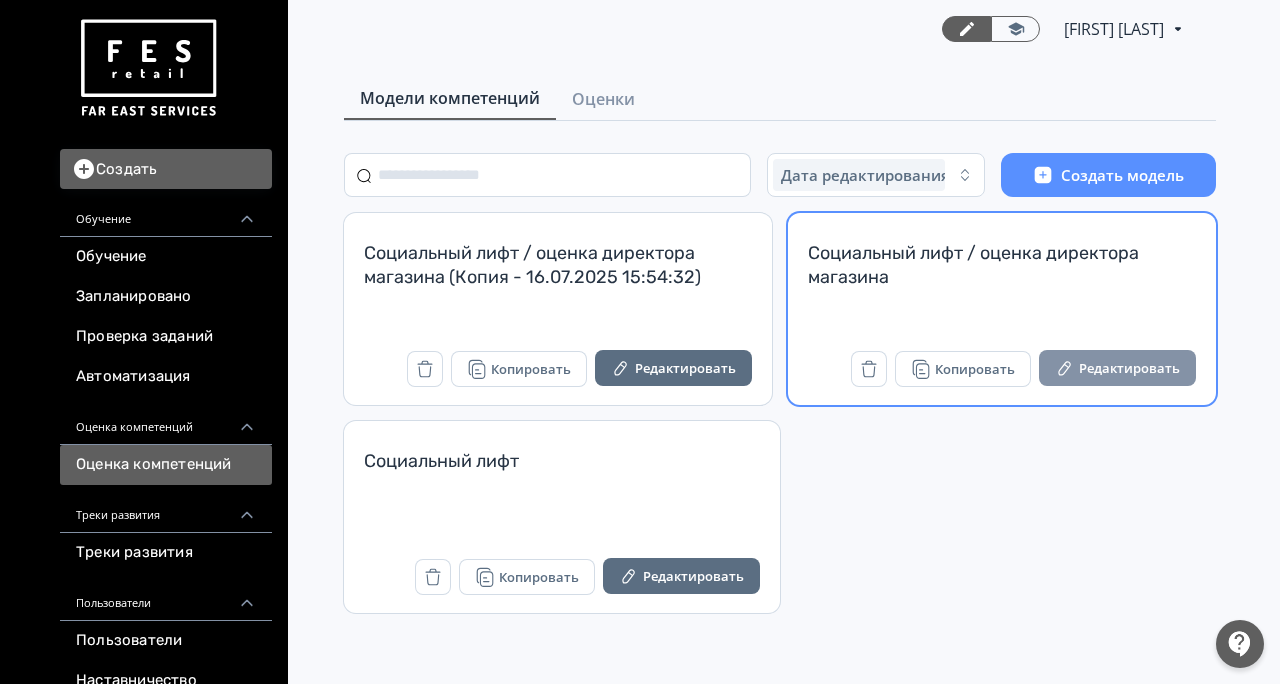 click on "Редактировать" at bounding box center [1117, 368] 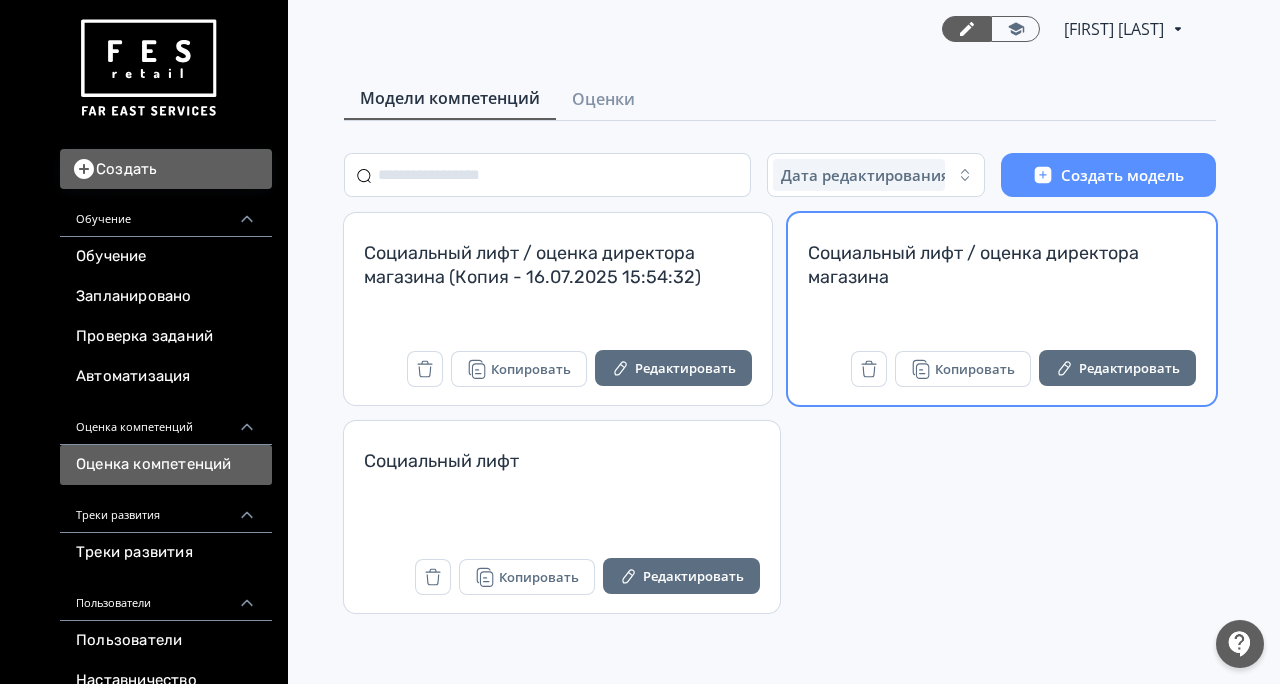 scroll, scrollTop: 0, scrollLeft: 0, axis: both 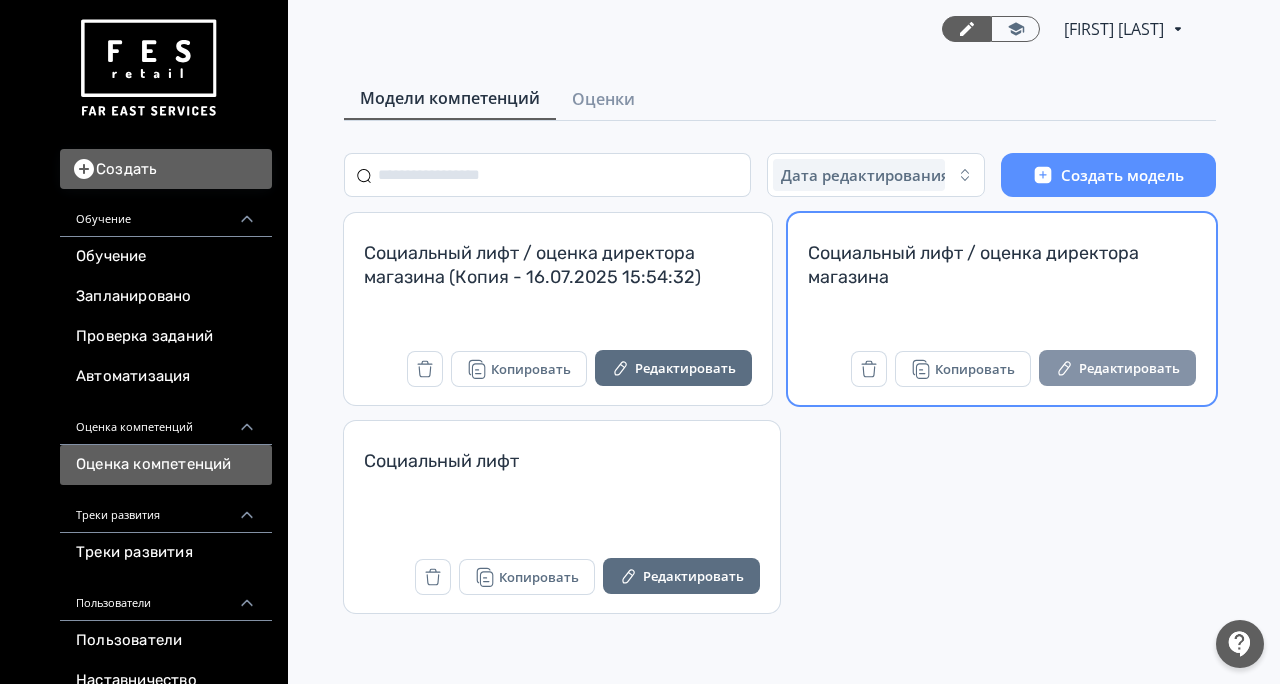 click on "Редактировать" at bounding box center [1117, 368] 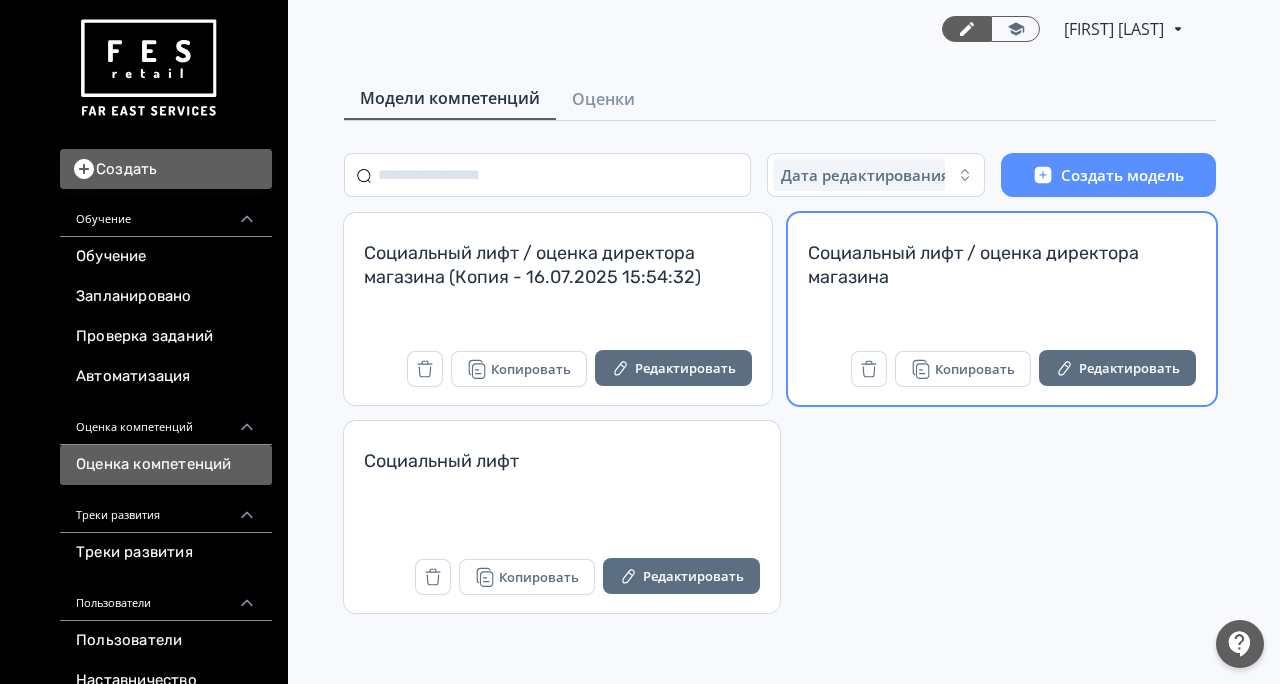 scroll, scrollTop: 0, scrollLeft: 0, axis: both 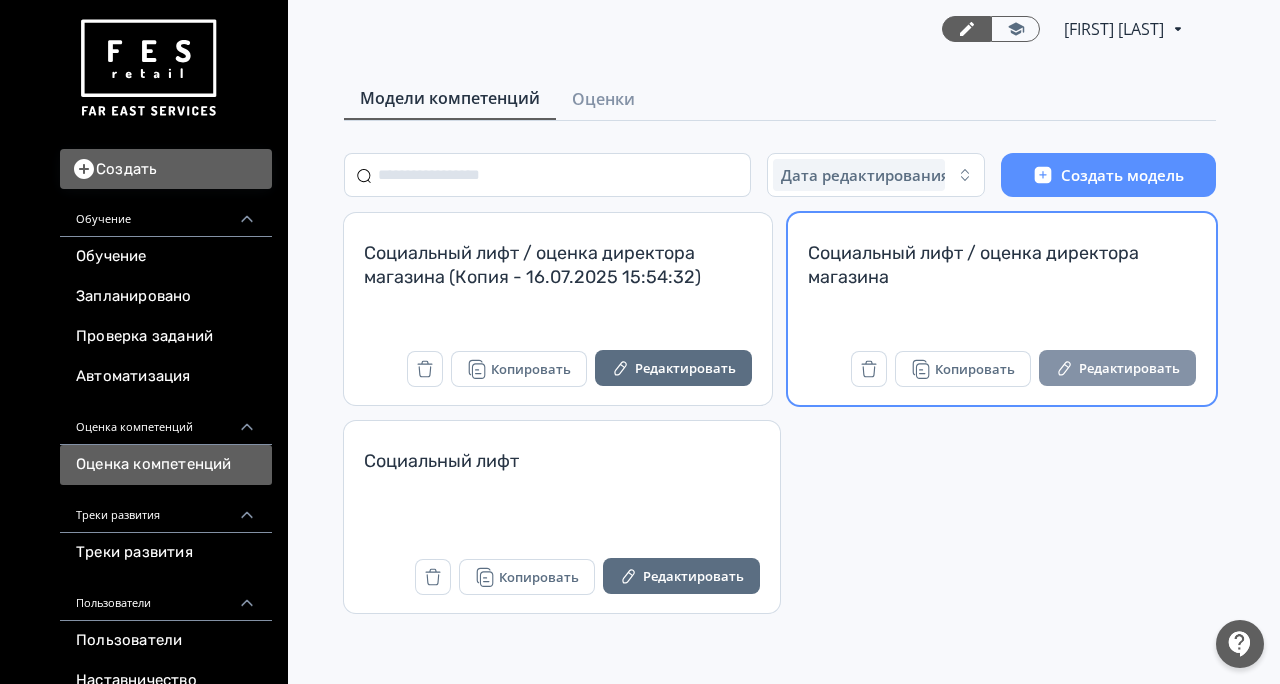 click on "Редактировать" at bounding box center [1117, 368] 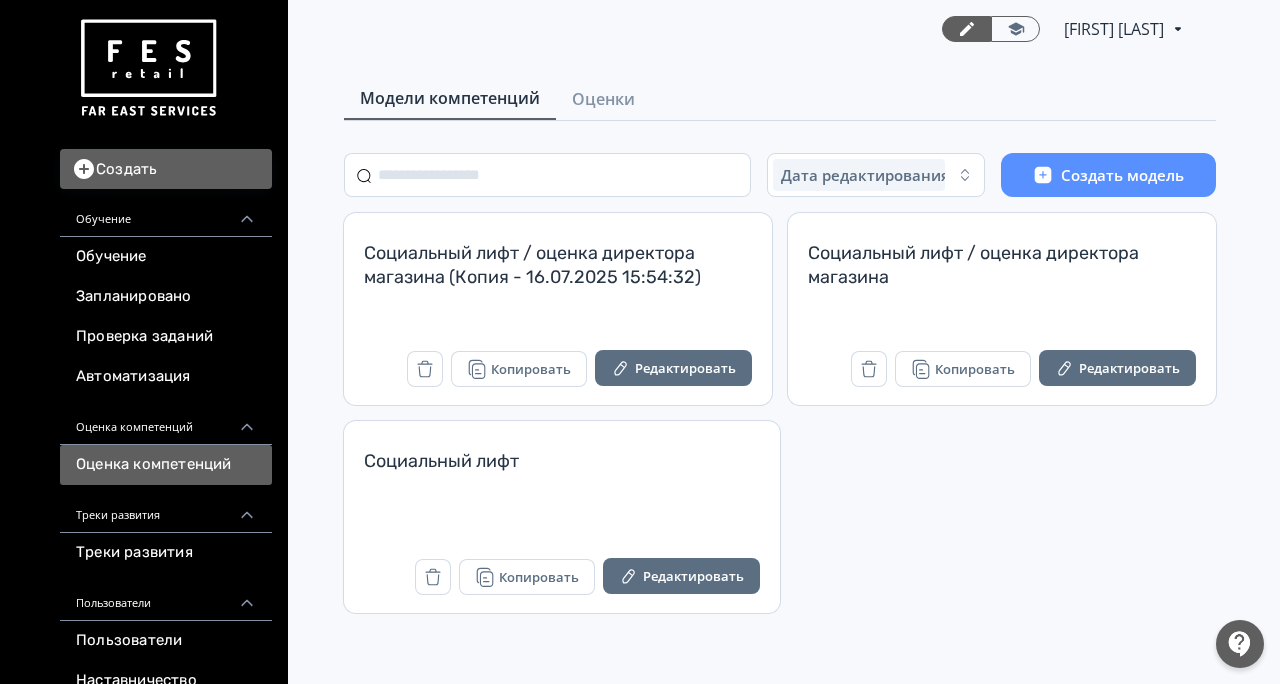 scroll, scrollTop: 0, scrollLeft: 0, axis: both 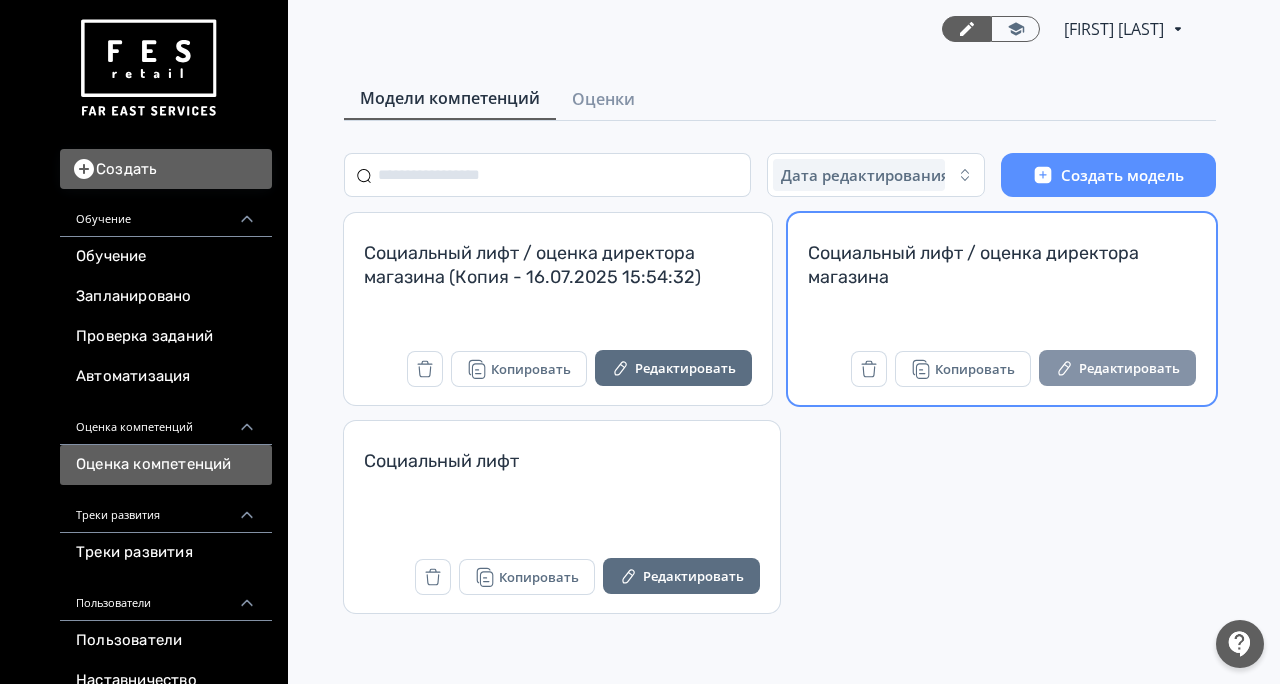 click on "Редактировать" at bounding box center (1117, 368) 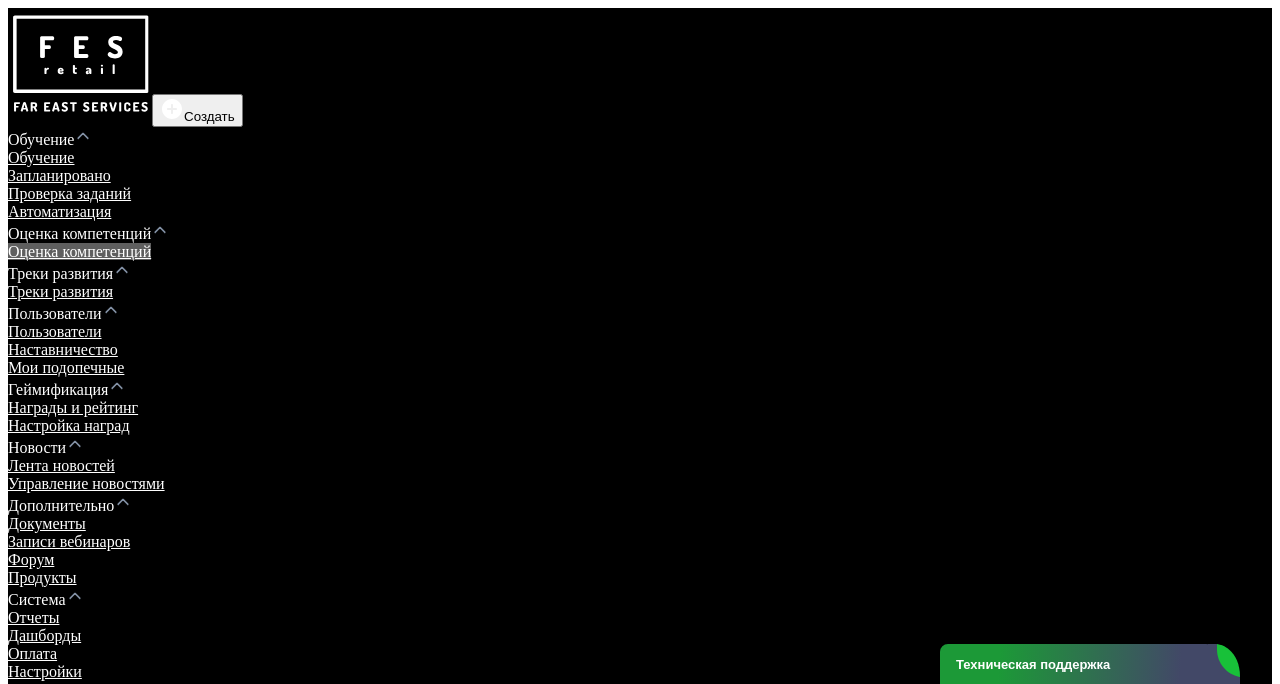 scroll, scrollTop: 0, scrollLeft: 0, axis: both 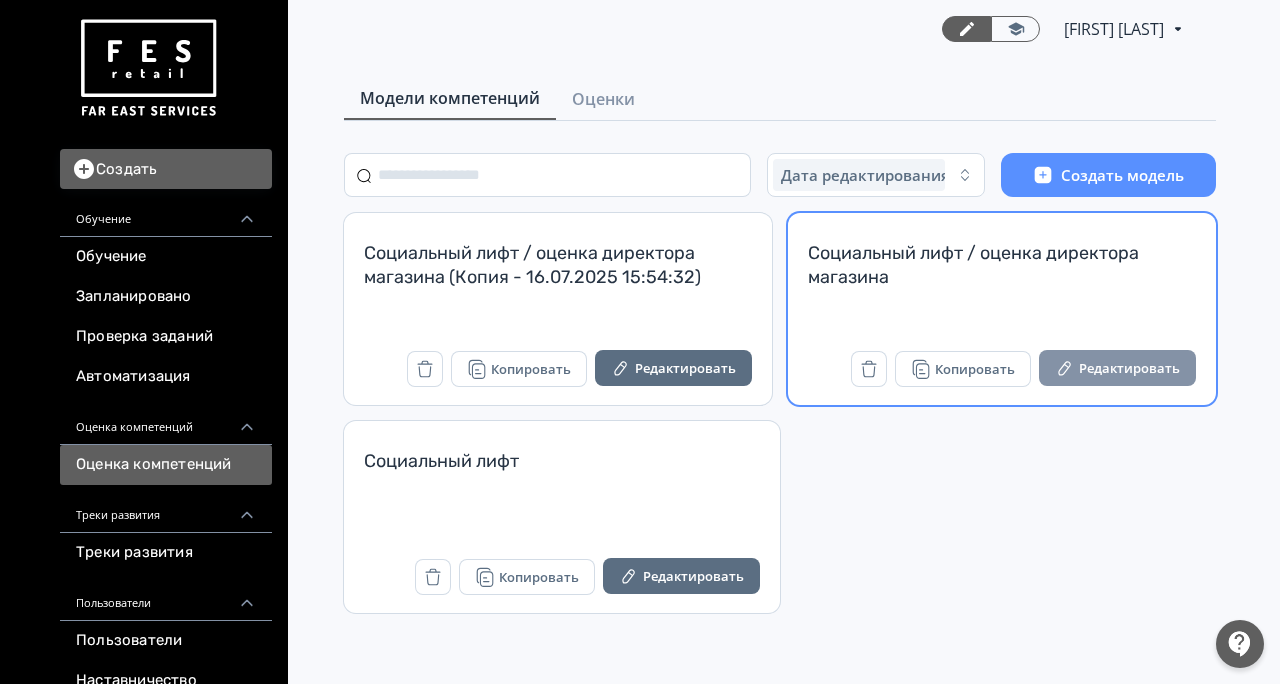 click on "Редактировать" at bounding box center [1117, 368] 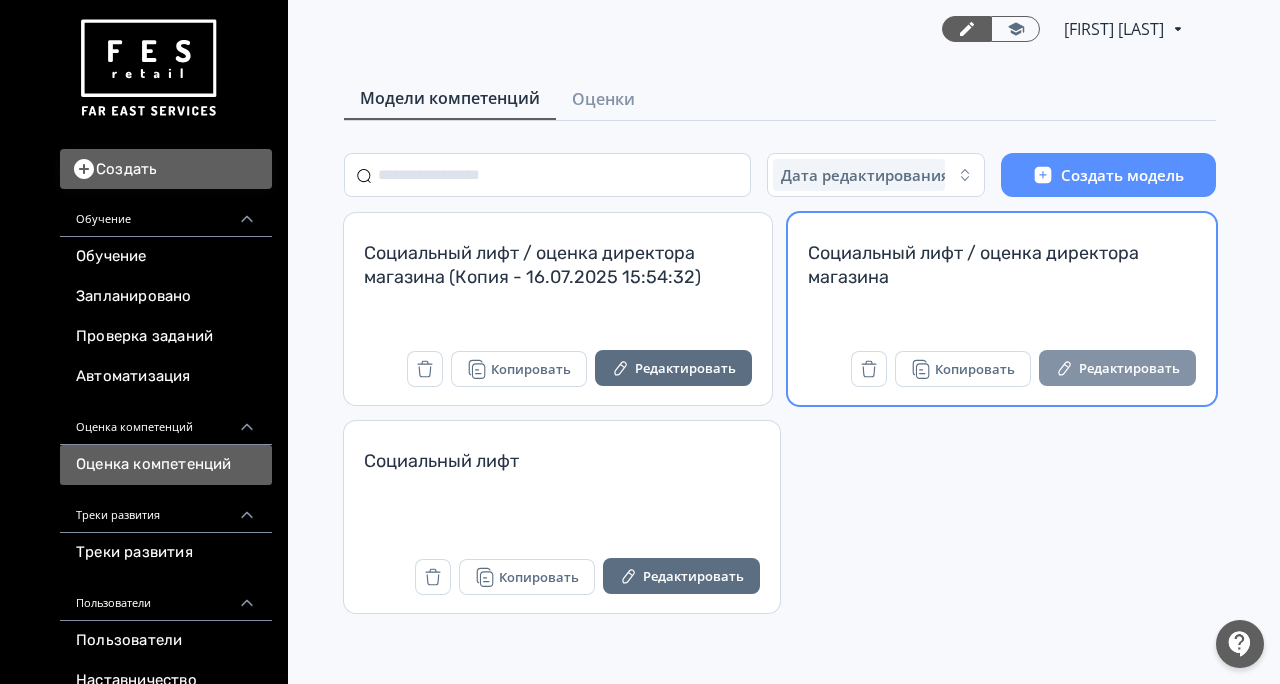 click on "Редактировать" at bounding box center [1117, 368] 